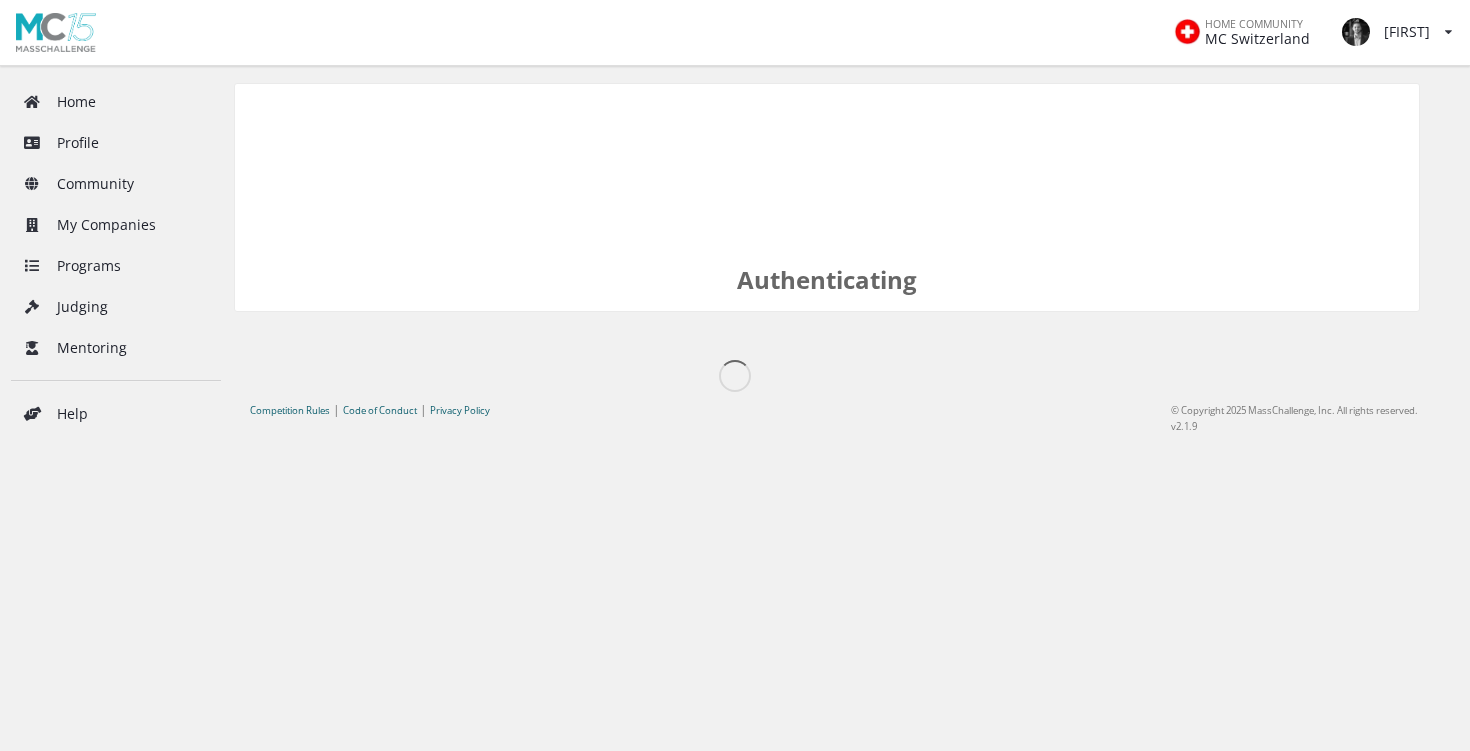 scroll, scrollTop: 0, scrollLeft: 0, axis: both 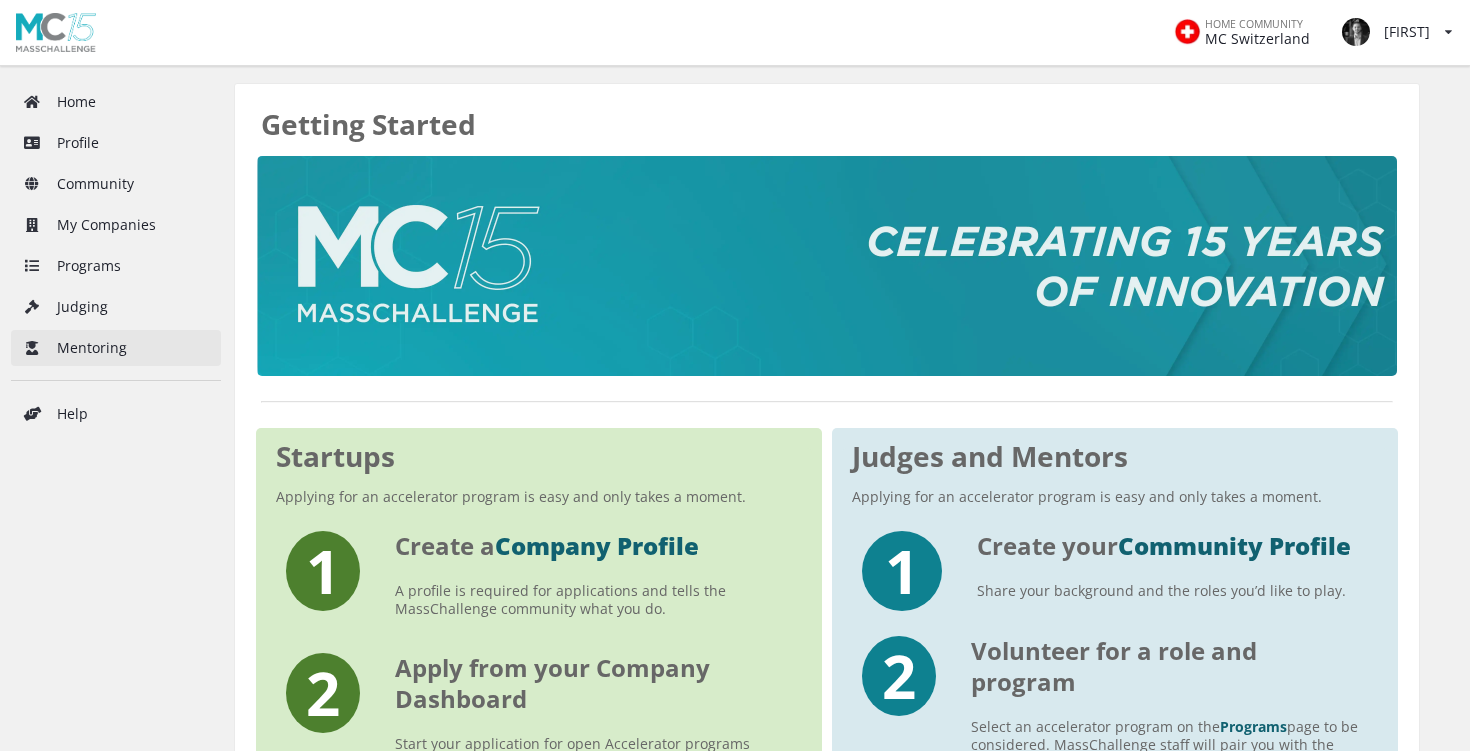 click on "Mentoring" at bounding box center [116, 348] 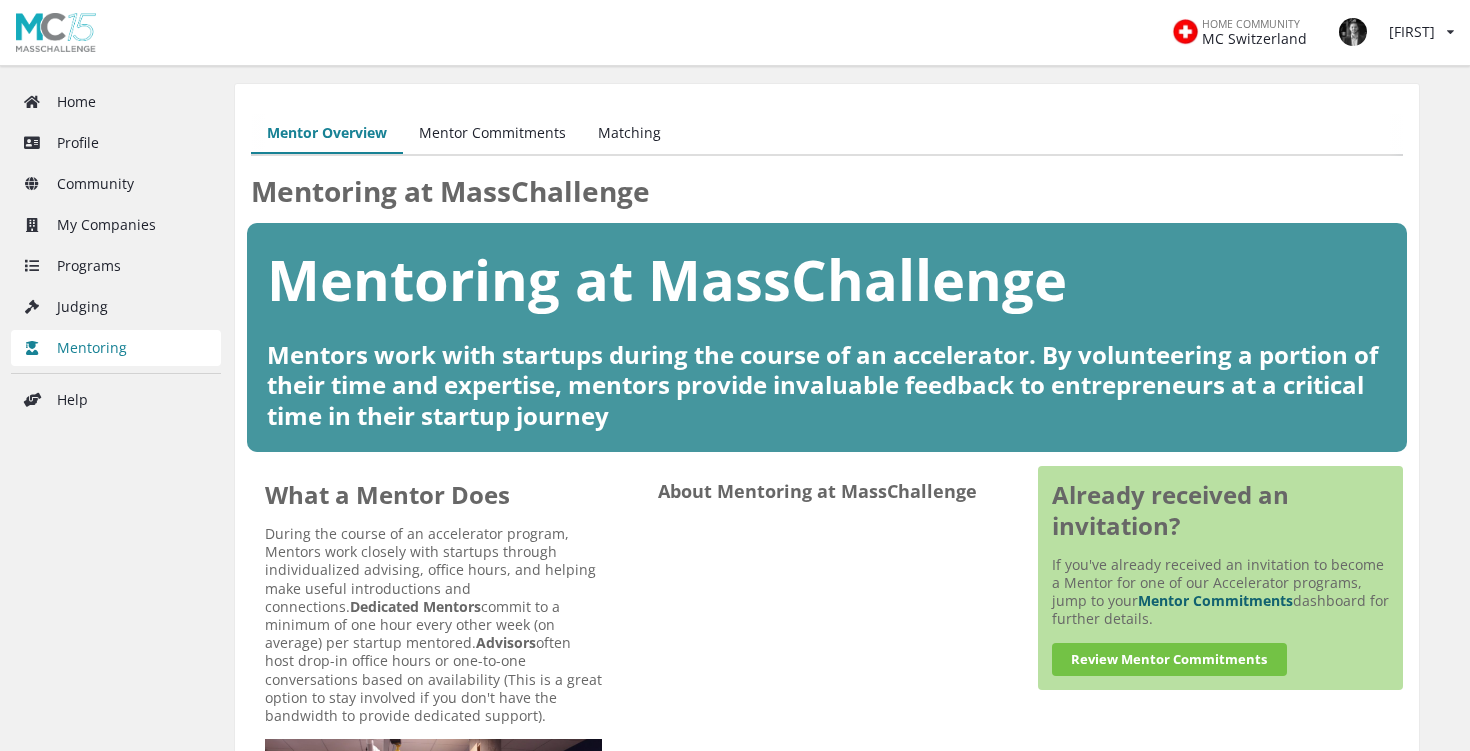 scroll, scrollTop: 0, scrollLeft: 0, axis: both 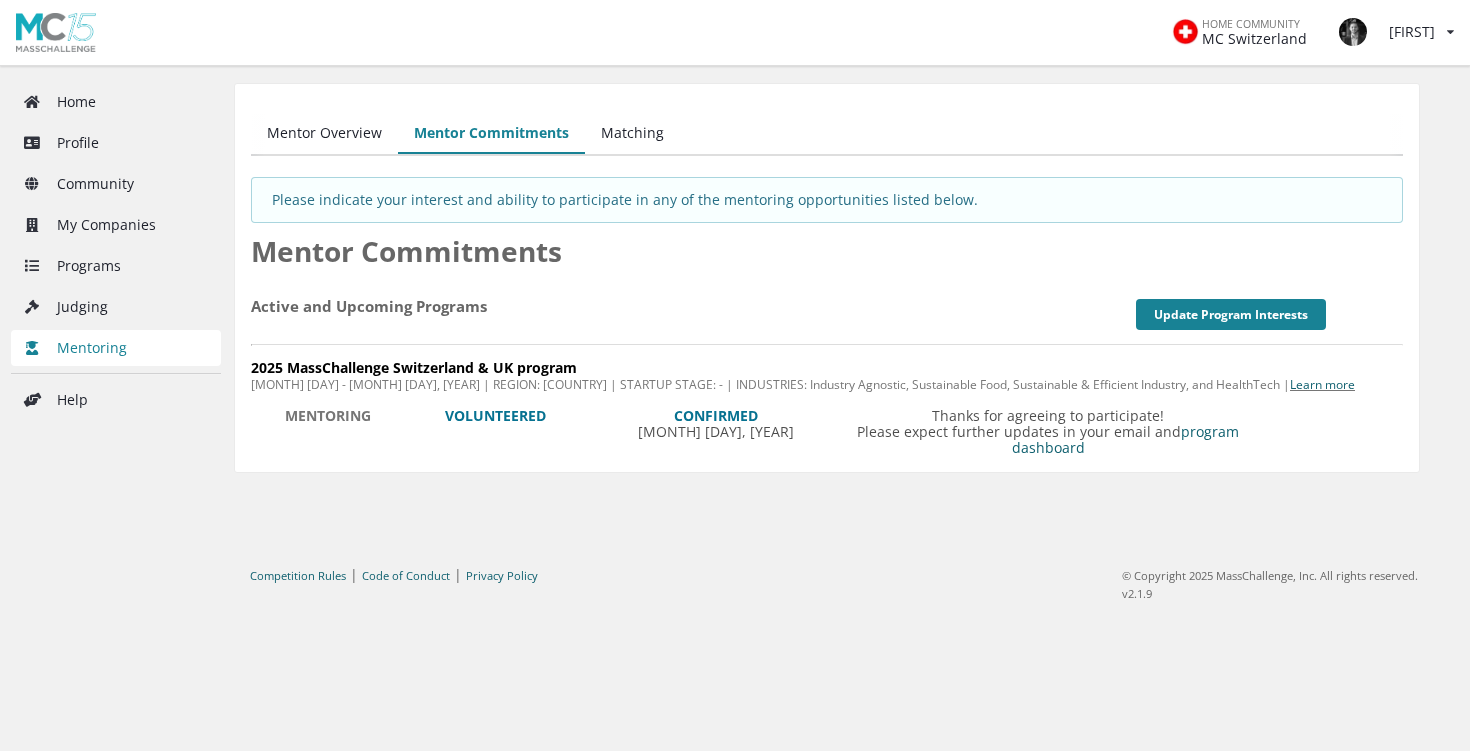 click on "Matching" at bounding box center (632, 134) 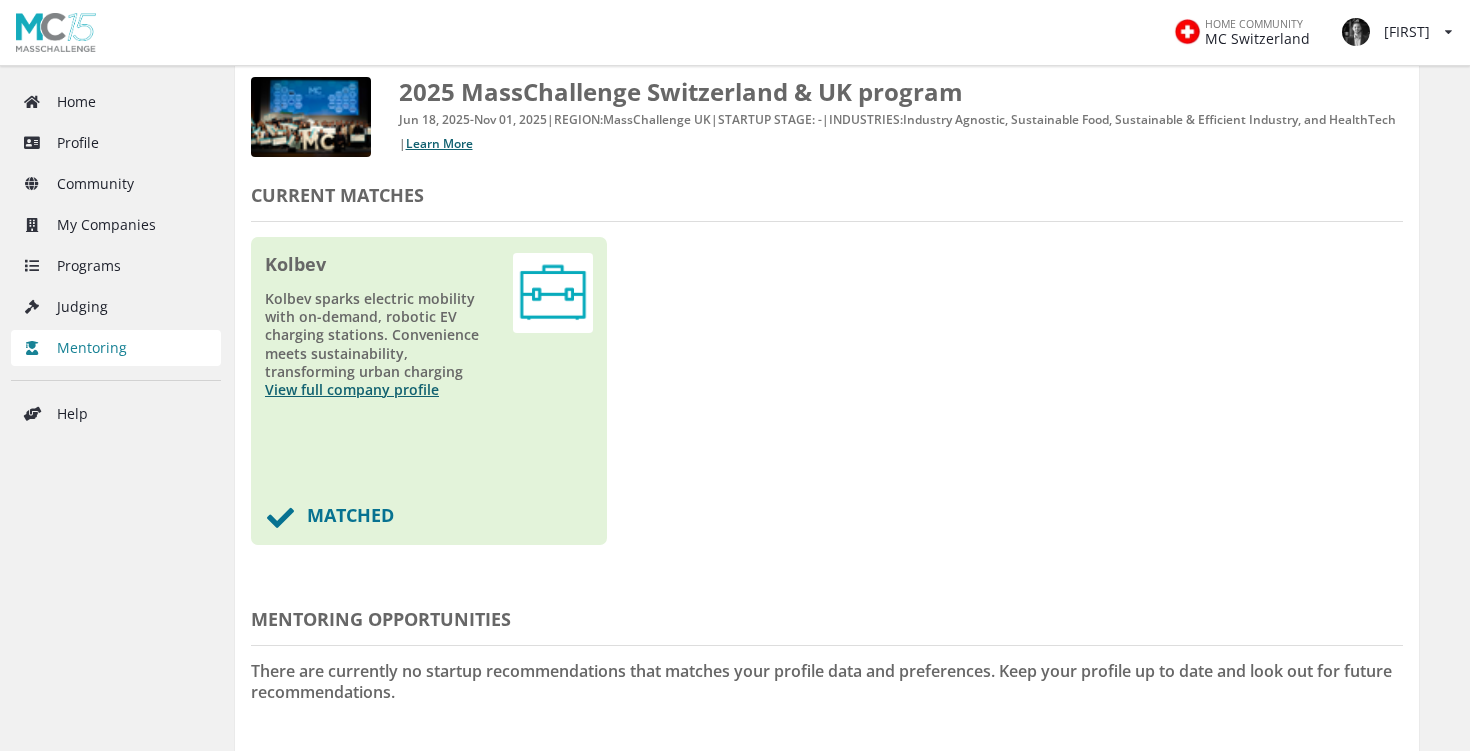 scroll, scrollTop: 251, scrollLeft: 0, axis: vertical 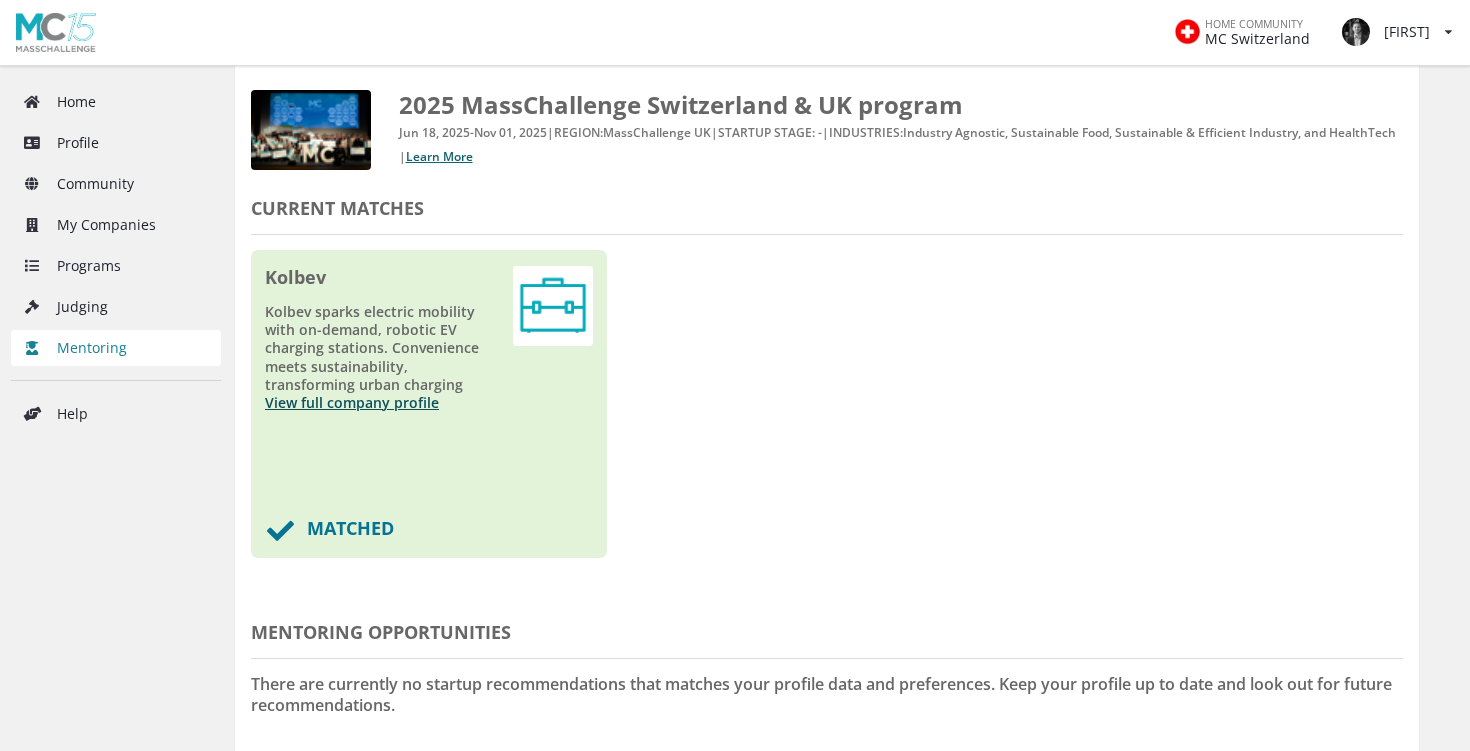 click on "View full company profile" at bounding box center (352, 402) 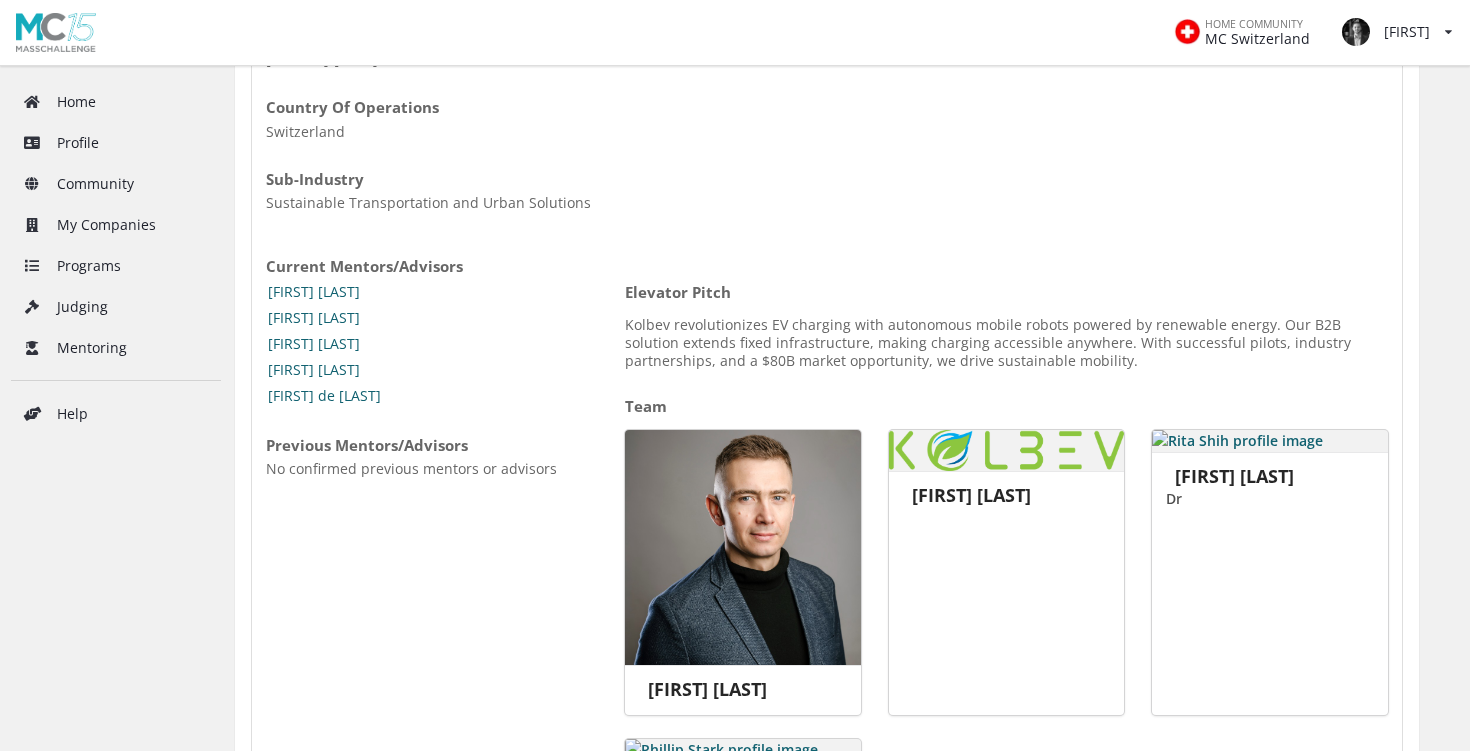 scroll, scrollTop: 428, scrollLeft: 0, axis: vertical 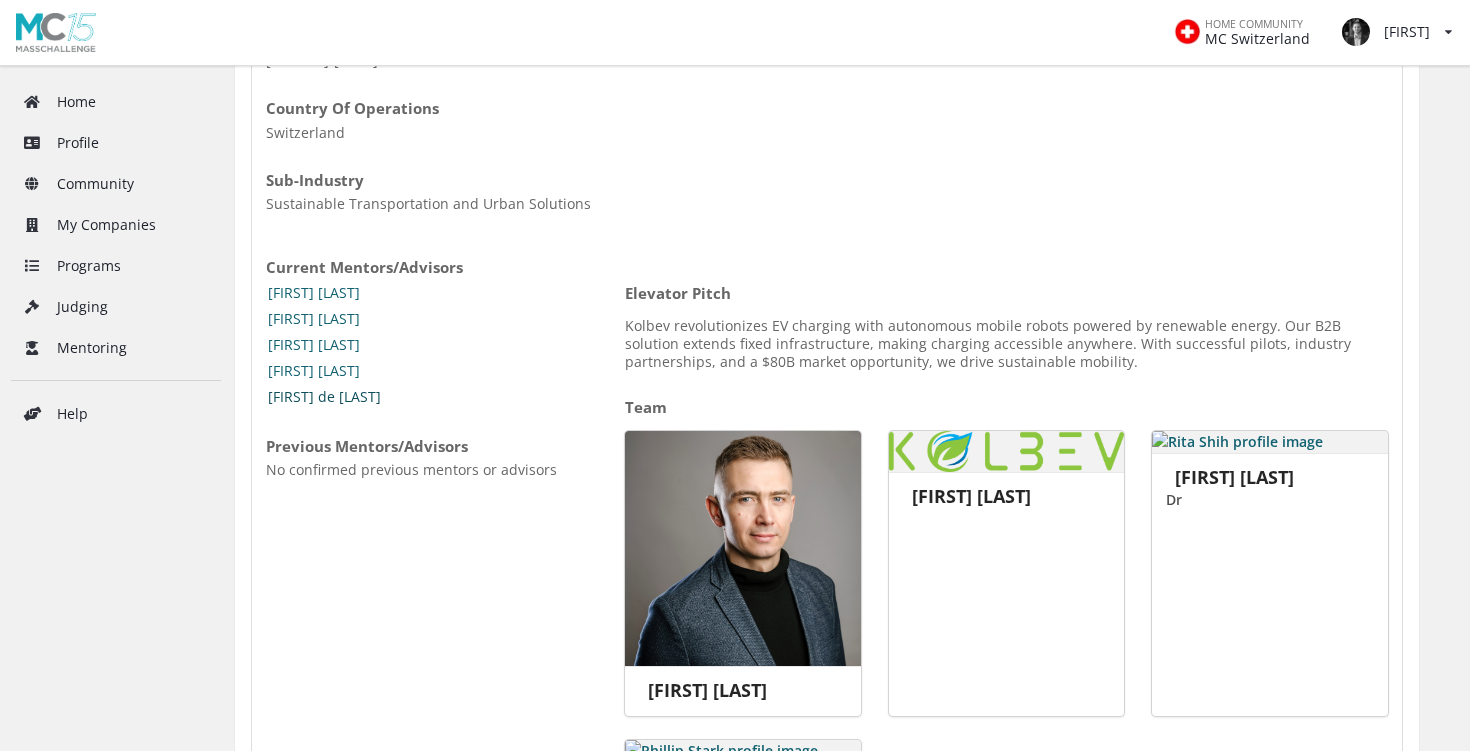 click on "Nicolas de Raemy" at bounding box center [324, 397] 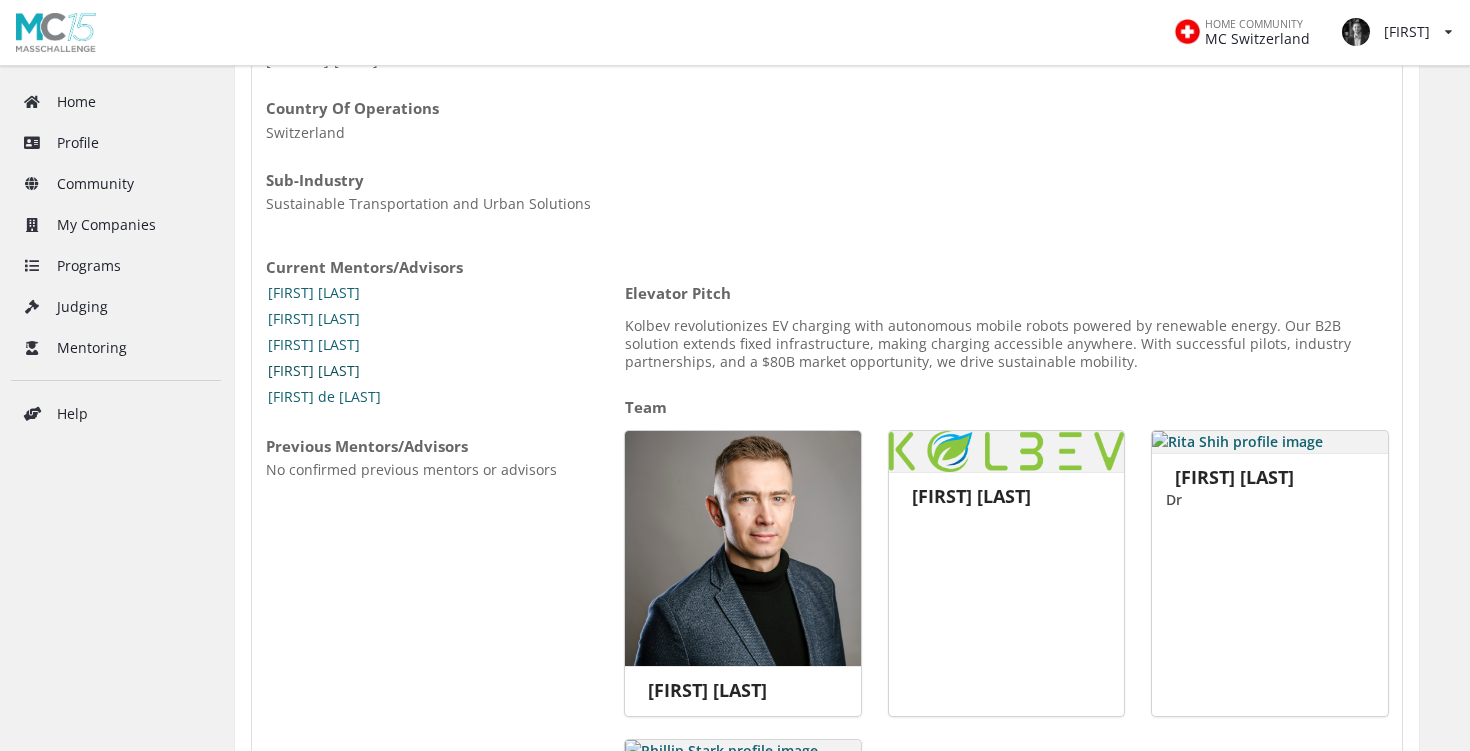 click on "[FIRST] [LAST]" at bounding box center (314, 371) 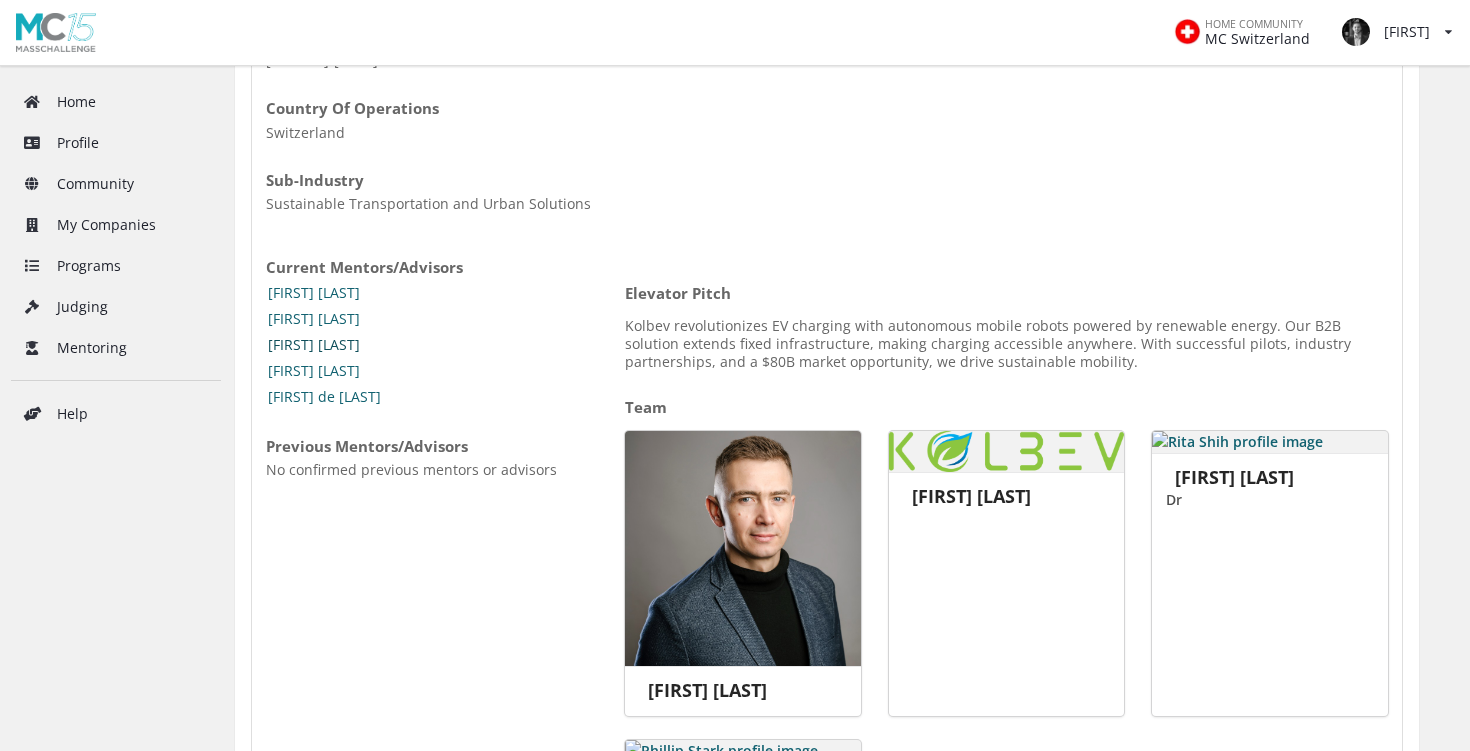 click on "Julien Levallois" at bounding box center (314, 345) 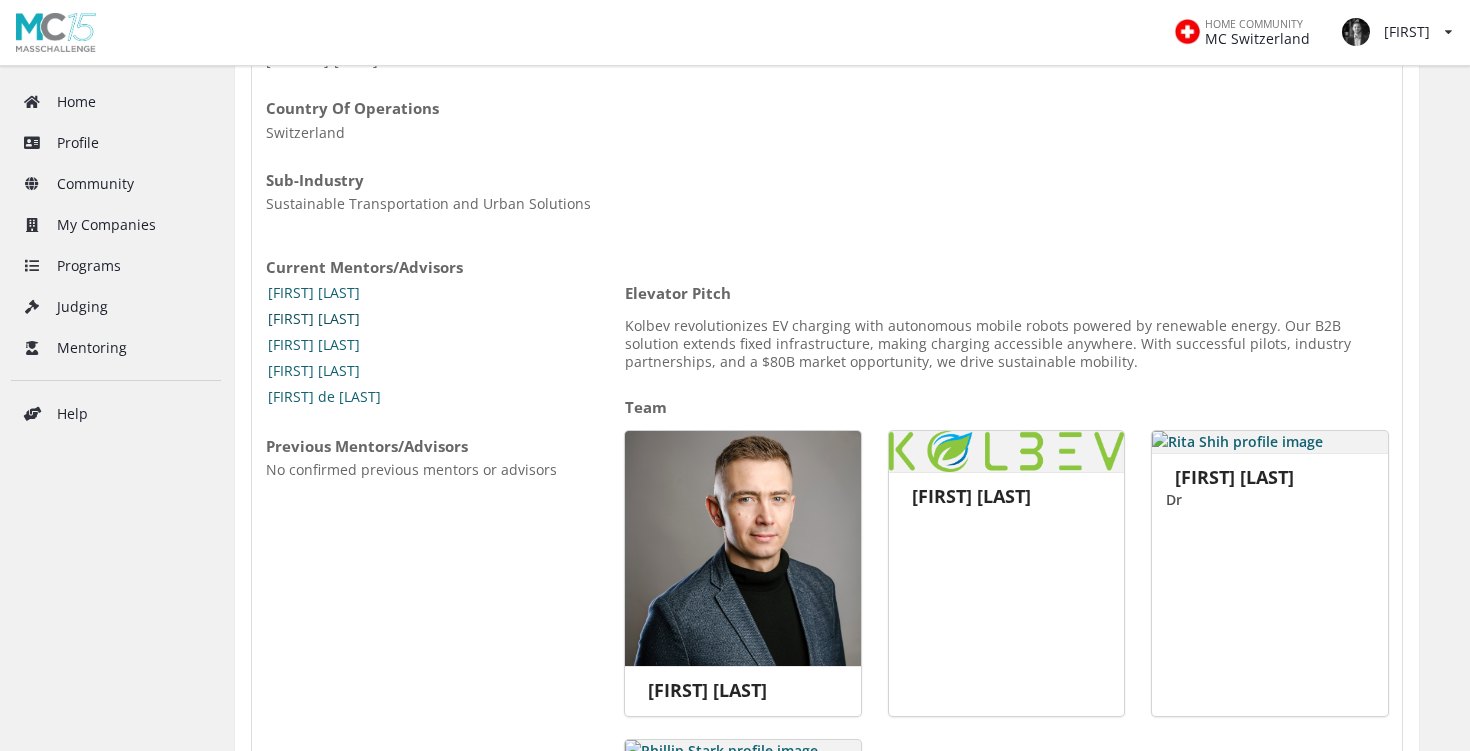 click on "Audrey Canova" at bounding box center [314, 319] 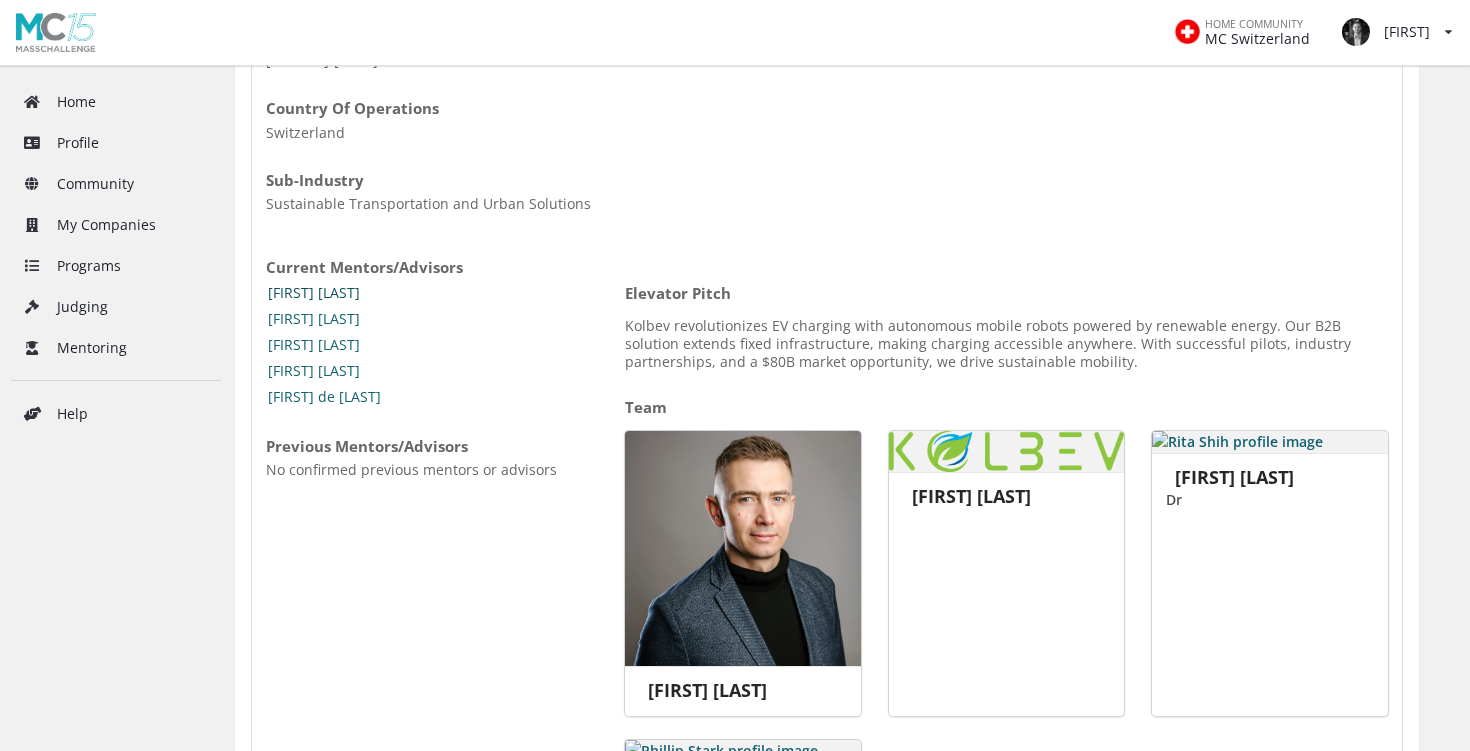 click on "Daniel Pereira Garcia" at bounding box center [314, 293] 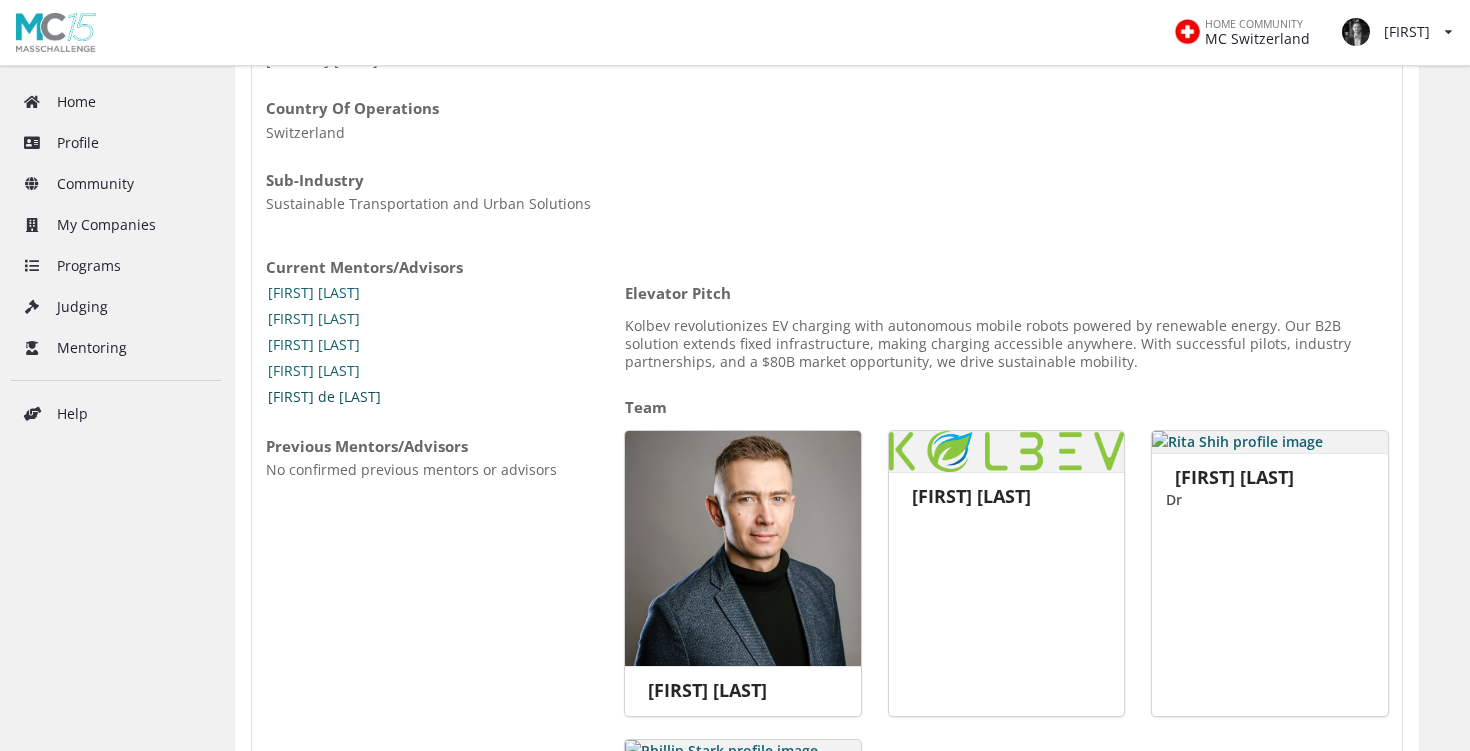 click on "Nicolas de Raemy" at bounding box center [324, 397] 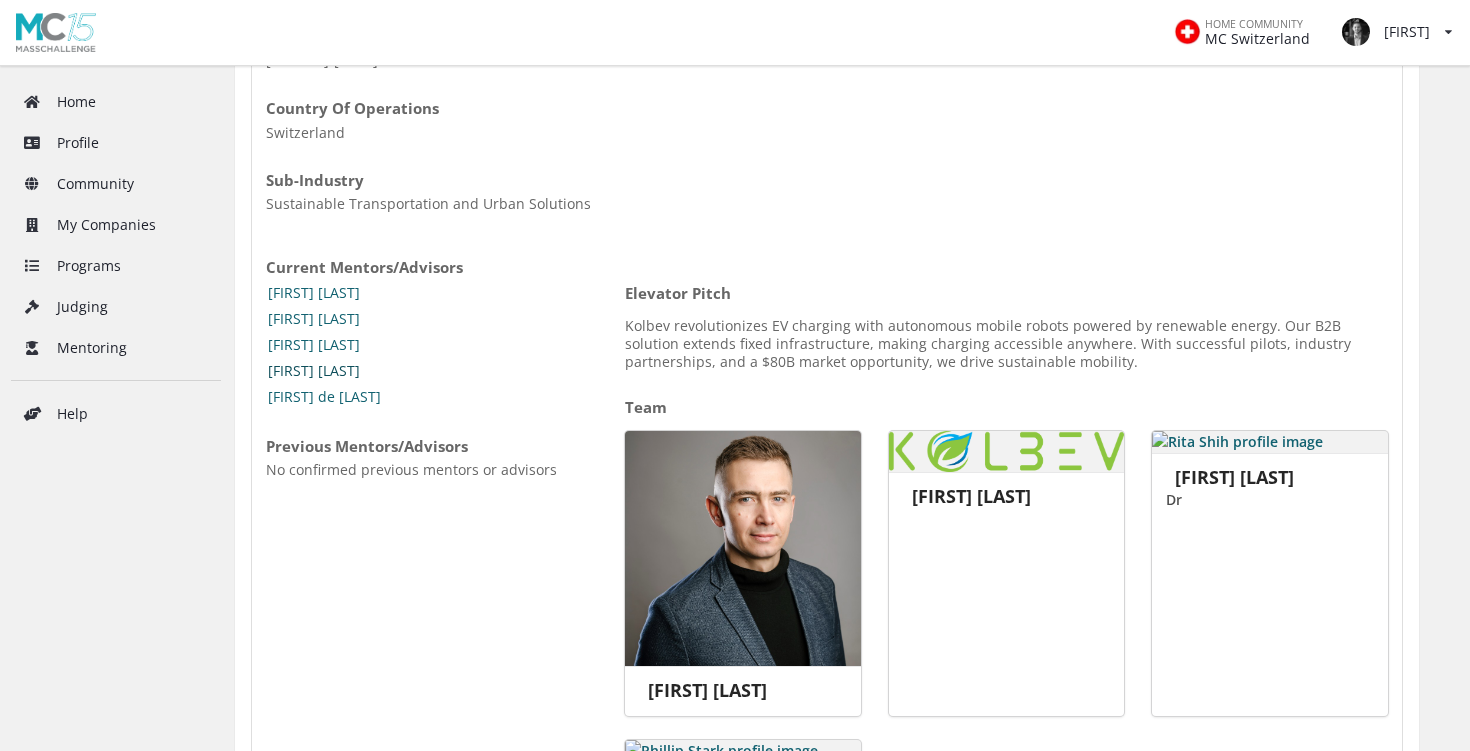 click on "David Crabb" at bounding box center (314, 371) 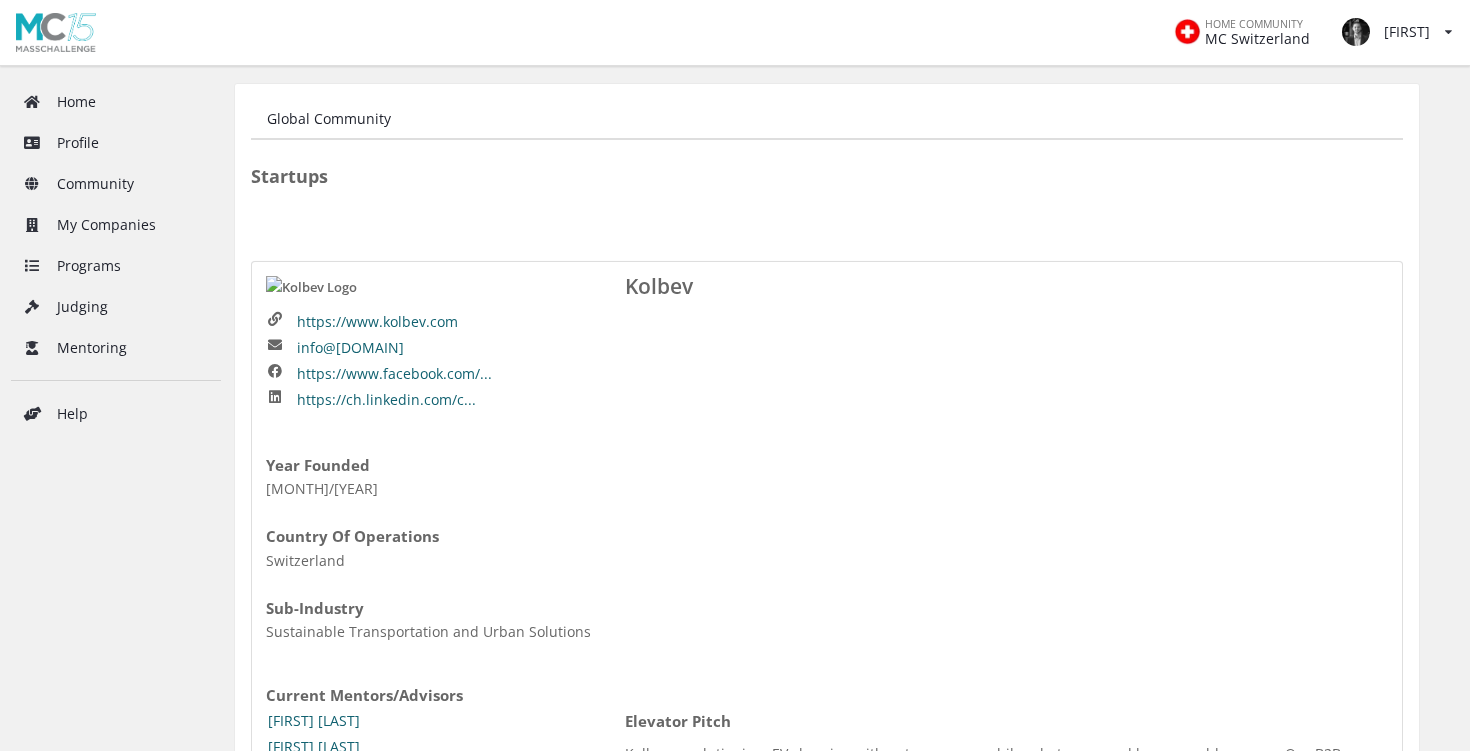 scroll, scrollTop: 777, scrollLeft: 0, axis: vertical 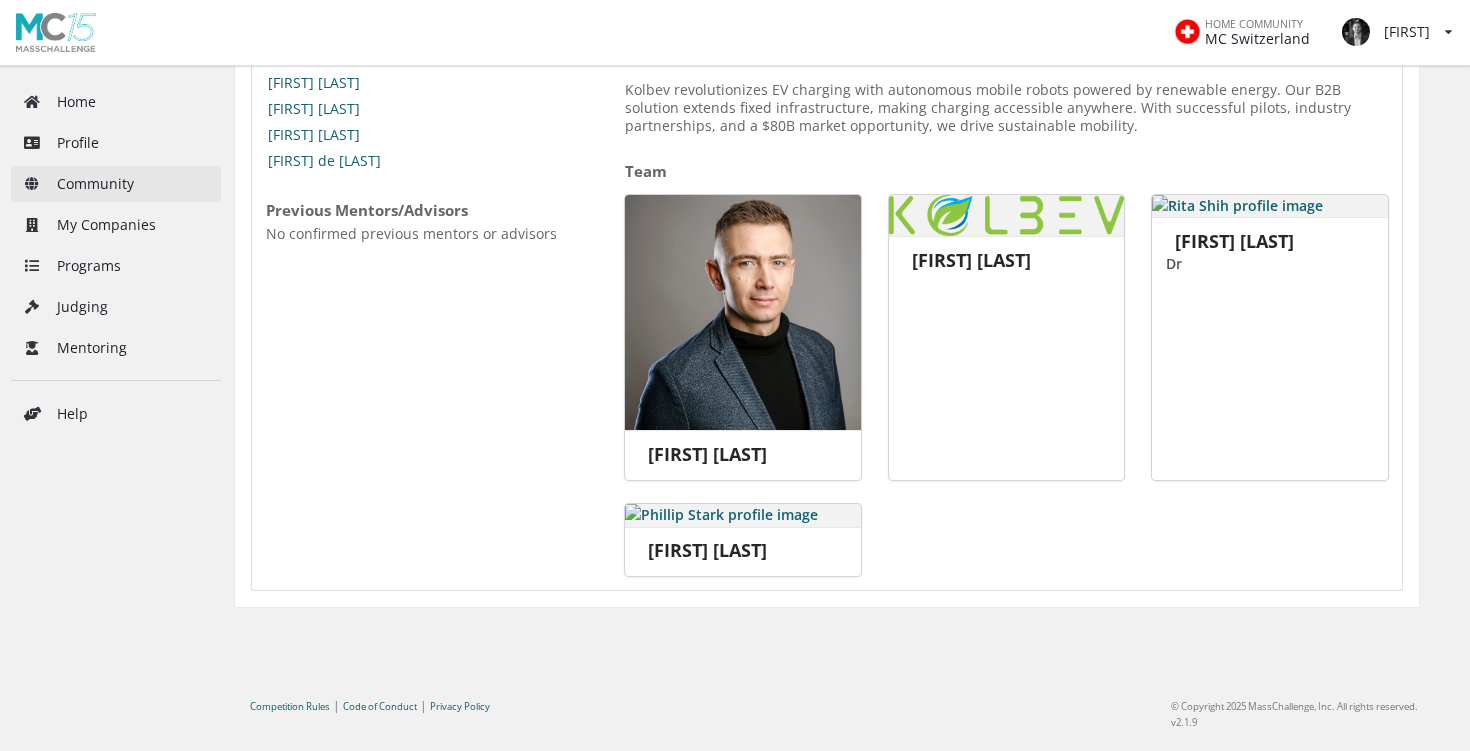 click on "Community" at bounding box center [116, 184] 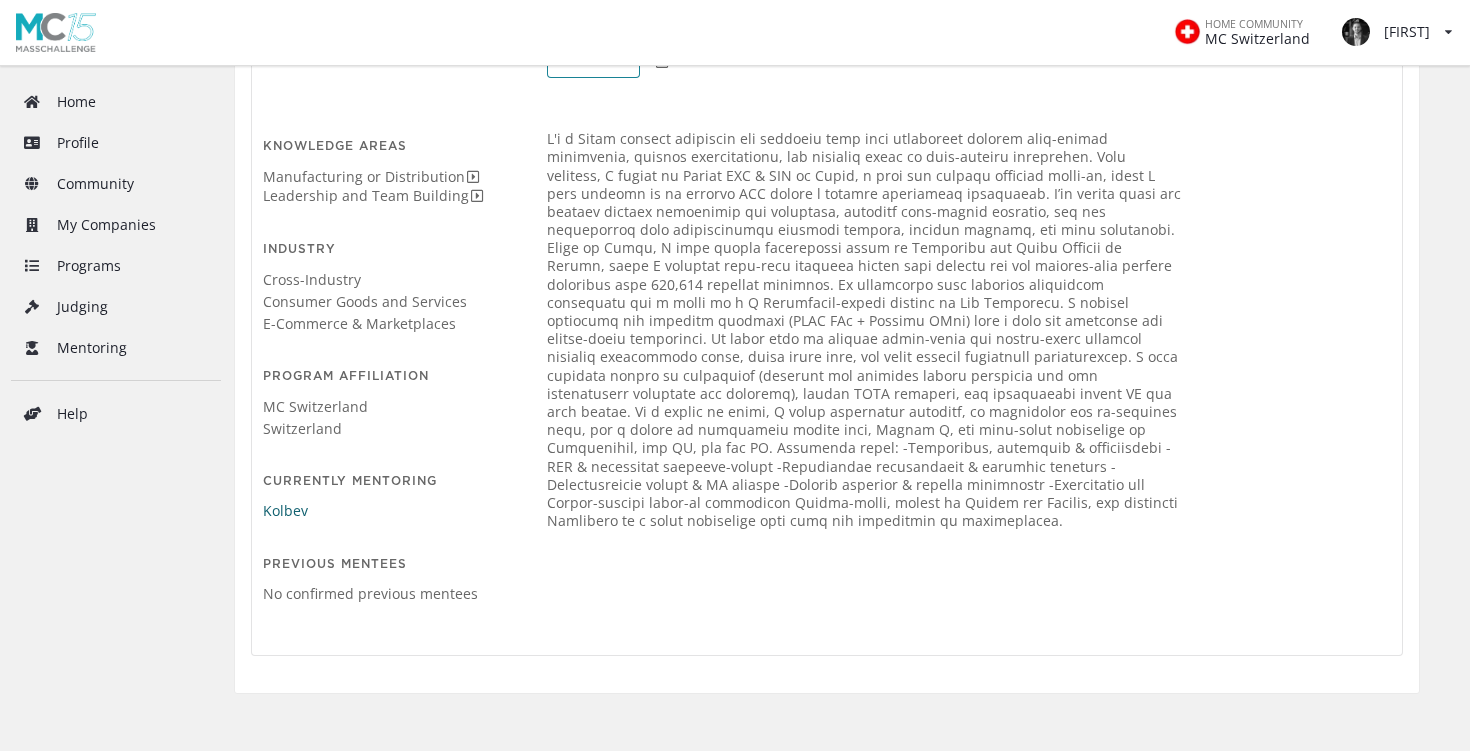 scroll, scrollTop: 378, scrollLeft: 0, axis: vertical 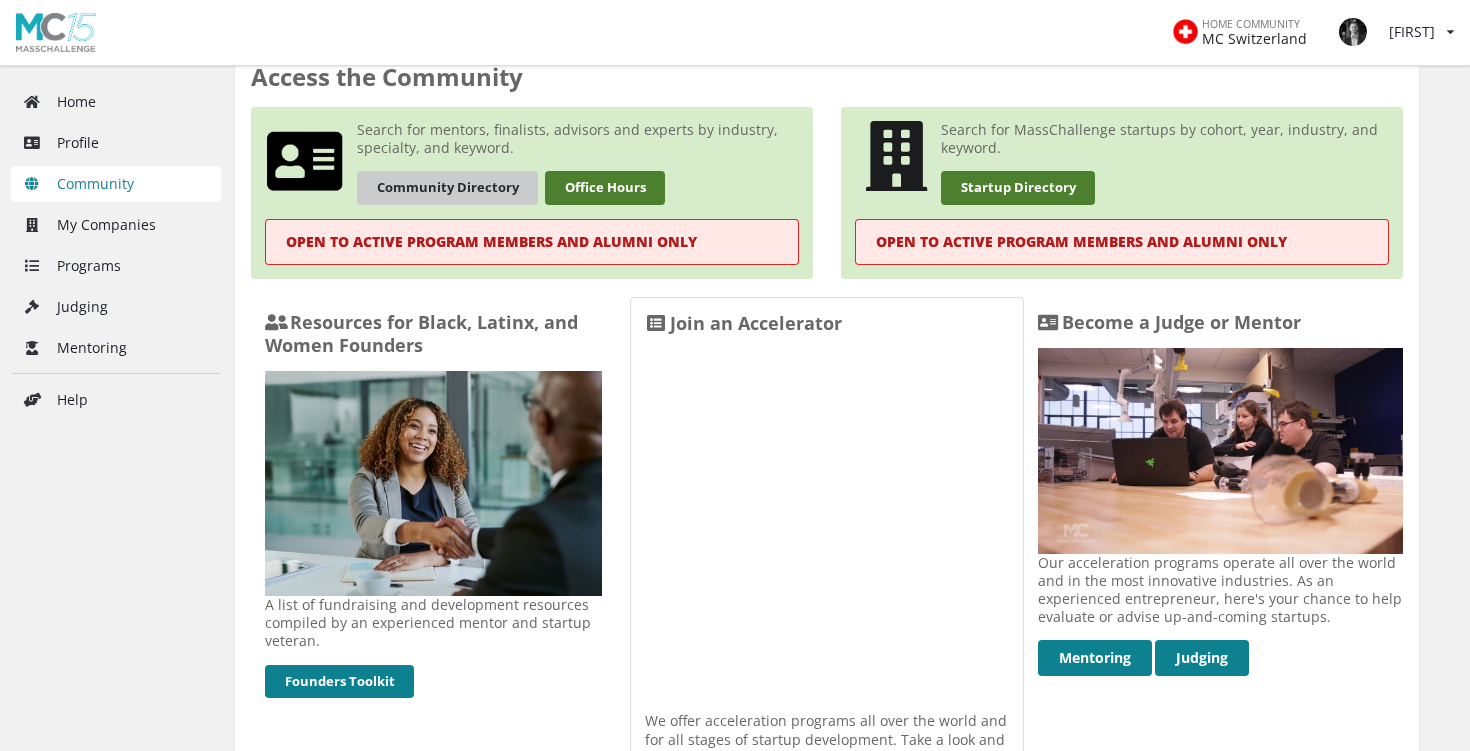 click on "Community Directory" at bounding box center [447, 187] 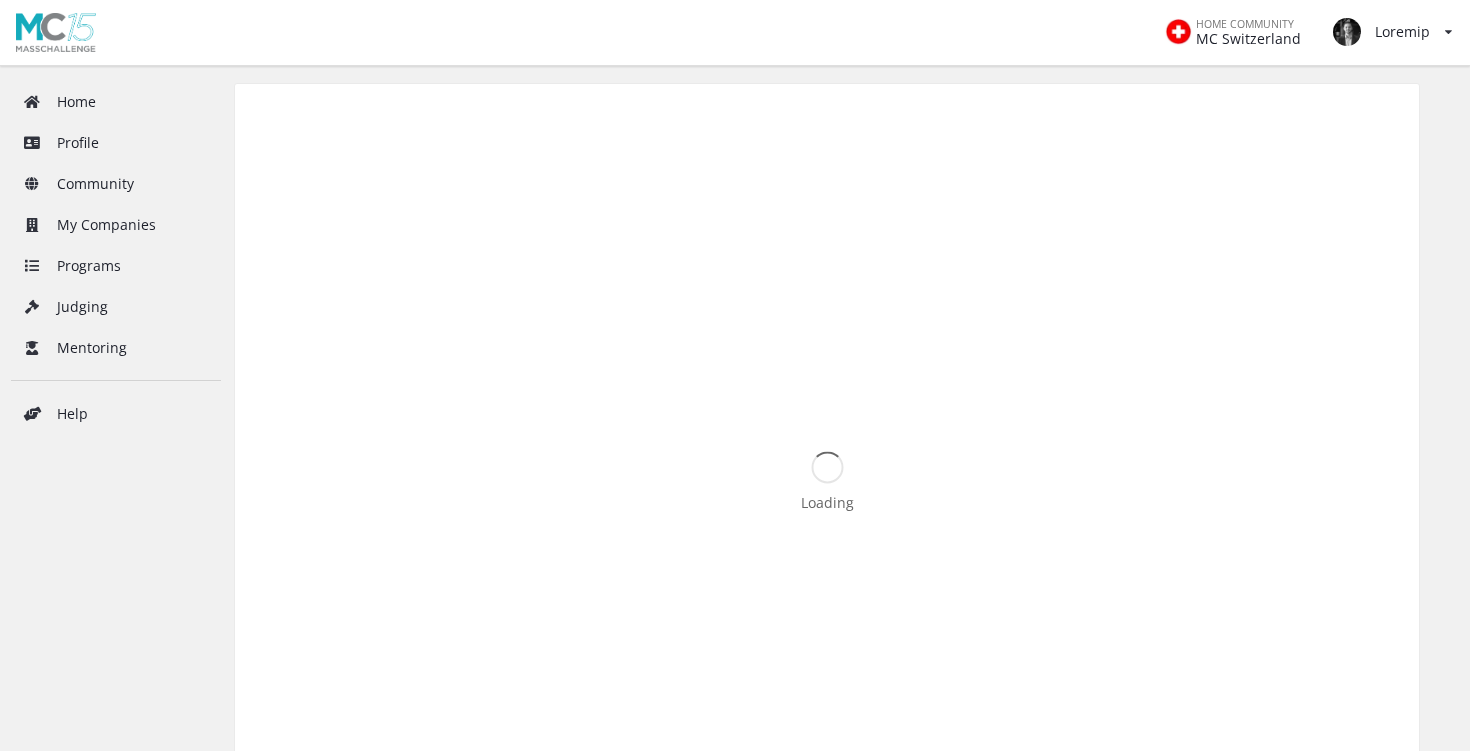 scroll, scrollTop: 0, scrollLeft: 0, axis: both 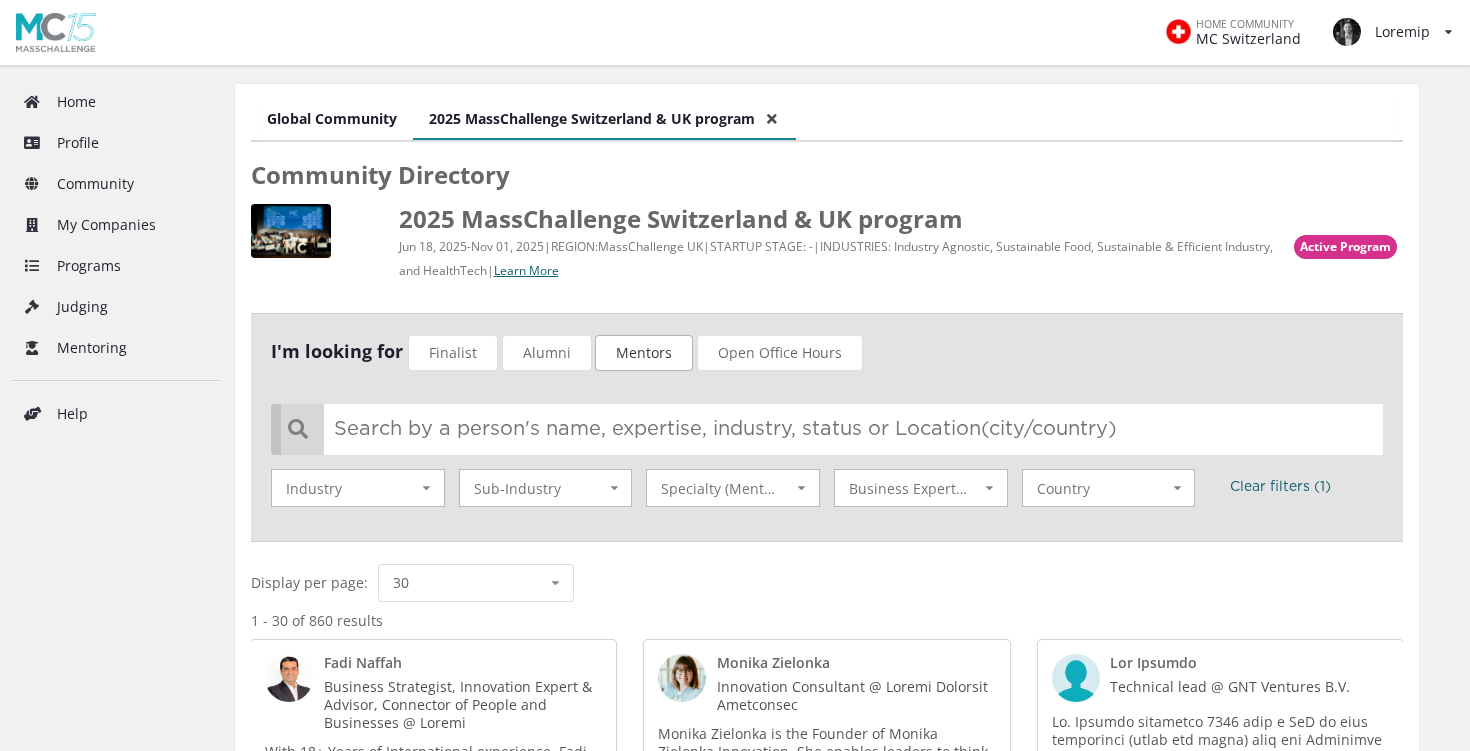 click on "Mentors" at bounding box center [644, 353] 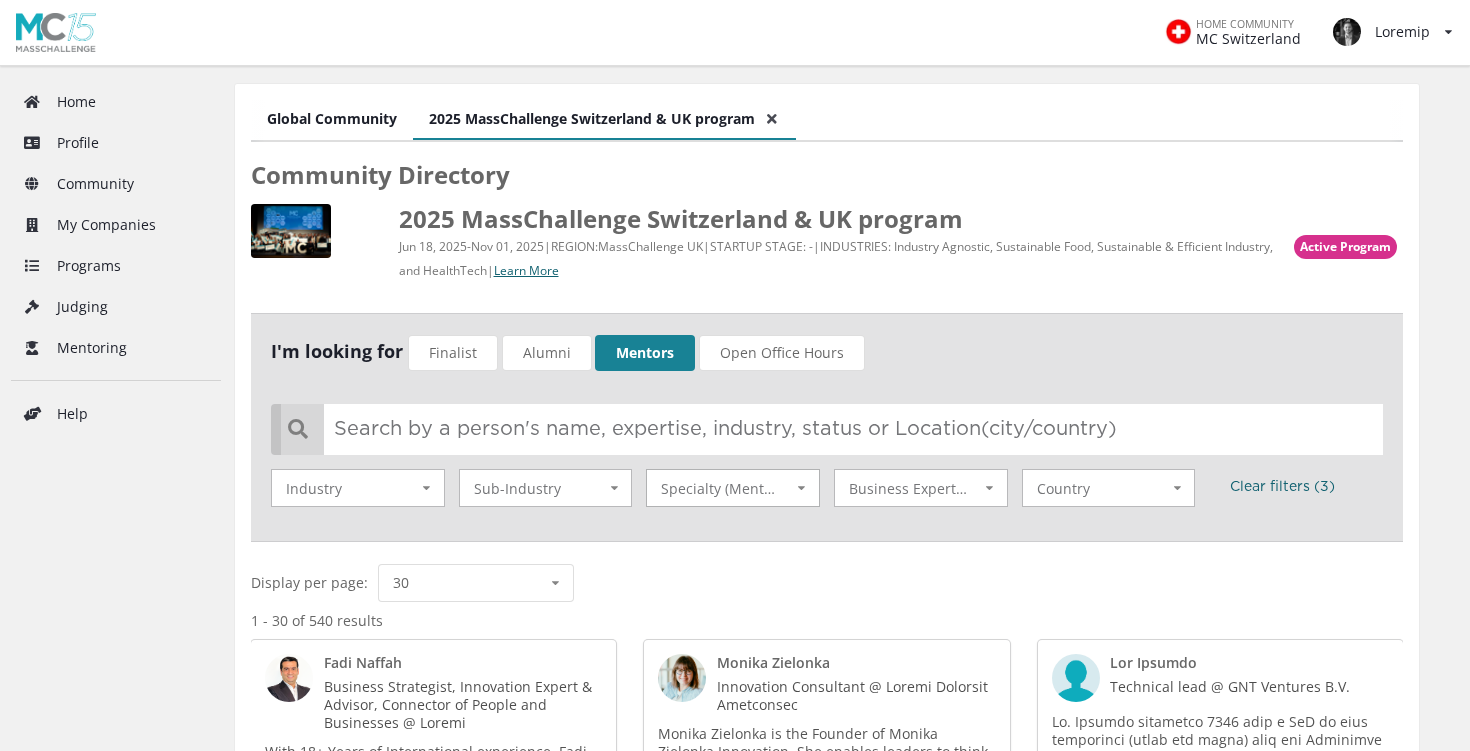 click at bounding box center (426, 488) 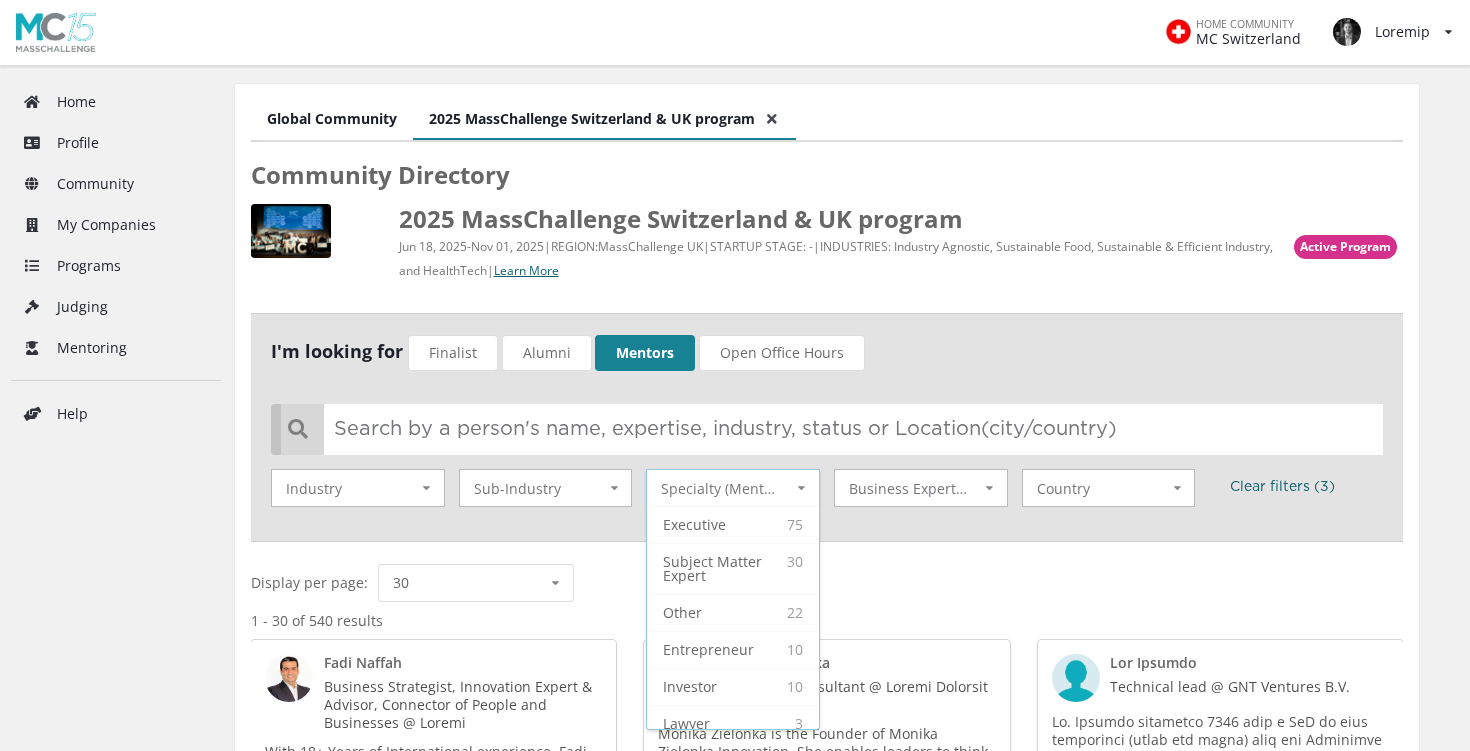 click at bounding box center [801, 488] 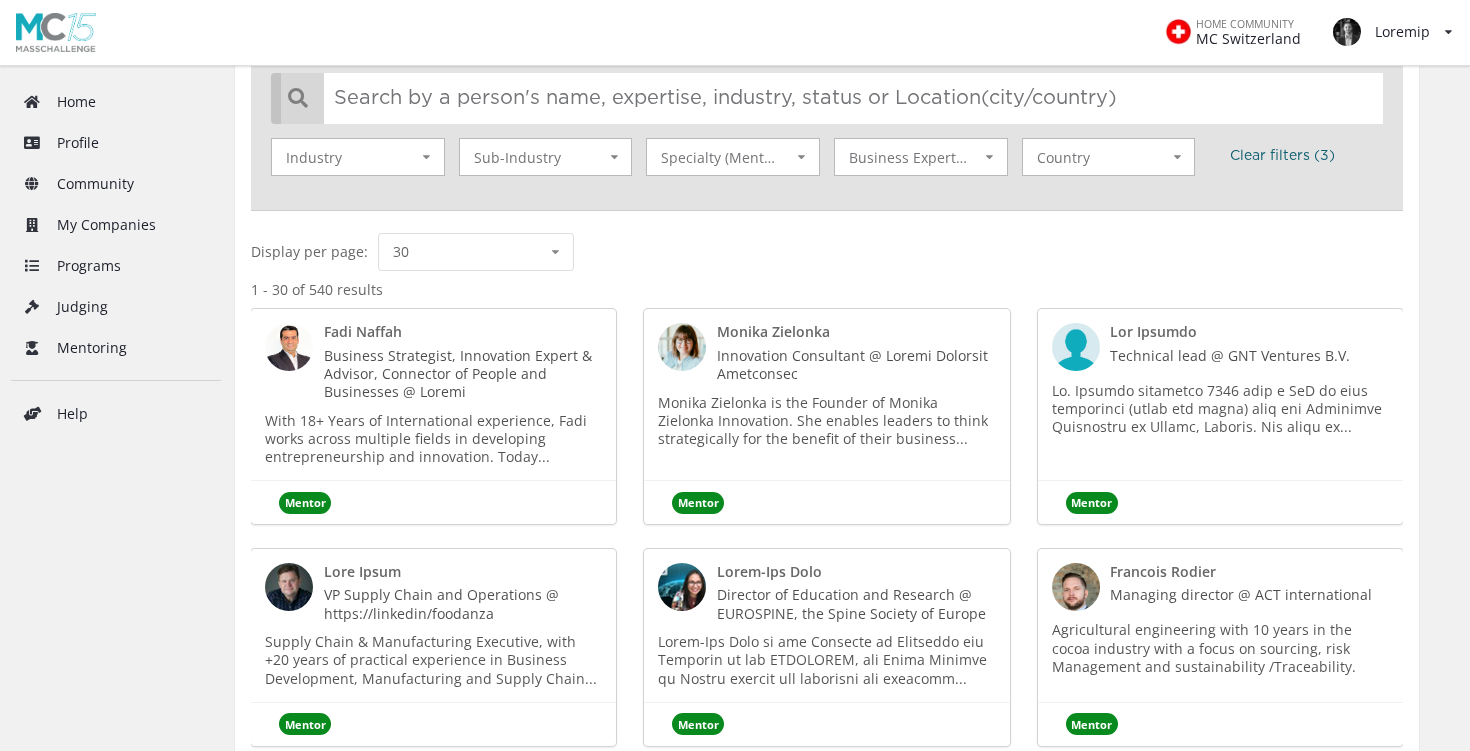 scroll, scrollTop: 332, scrollLeft: 0, axis: vertical 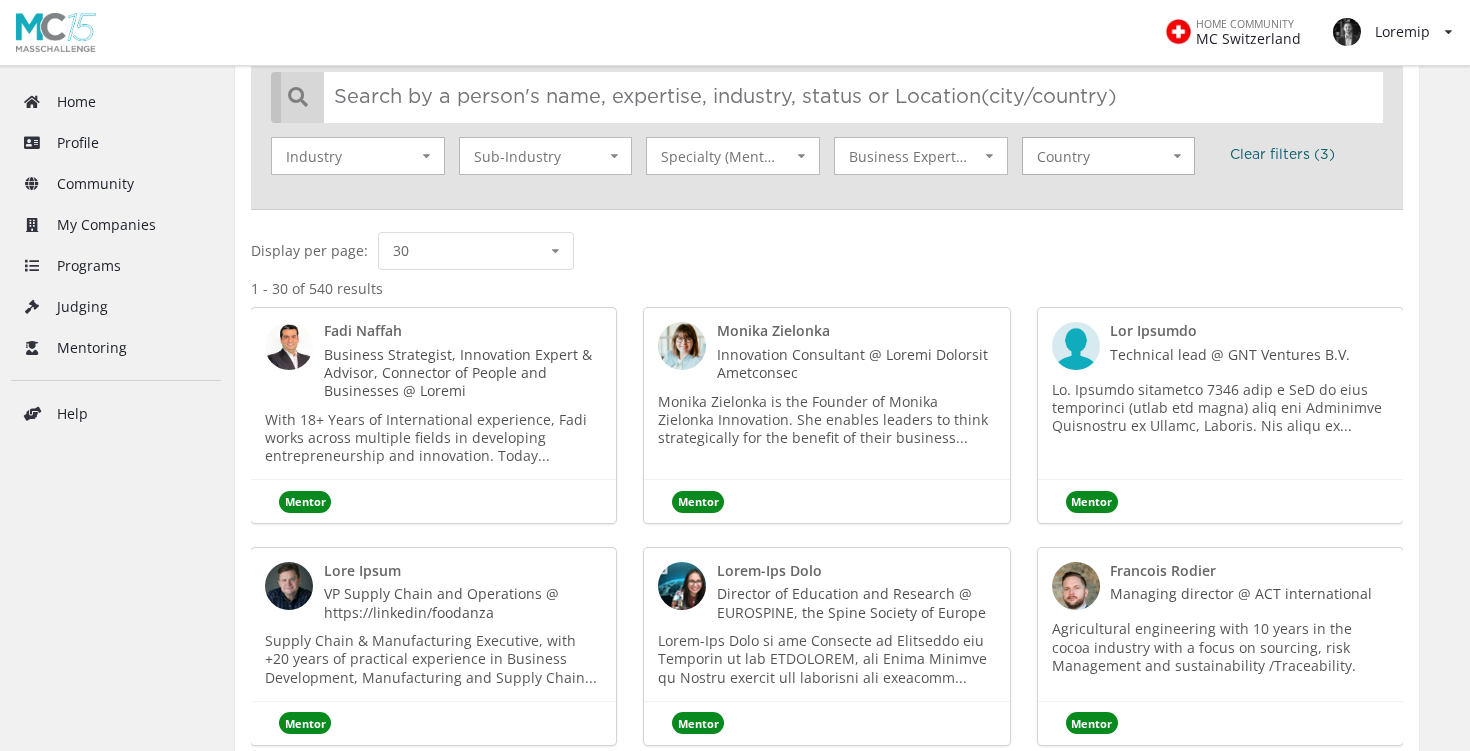click on "Country" at bounding box center [334, 155] 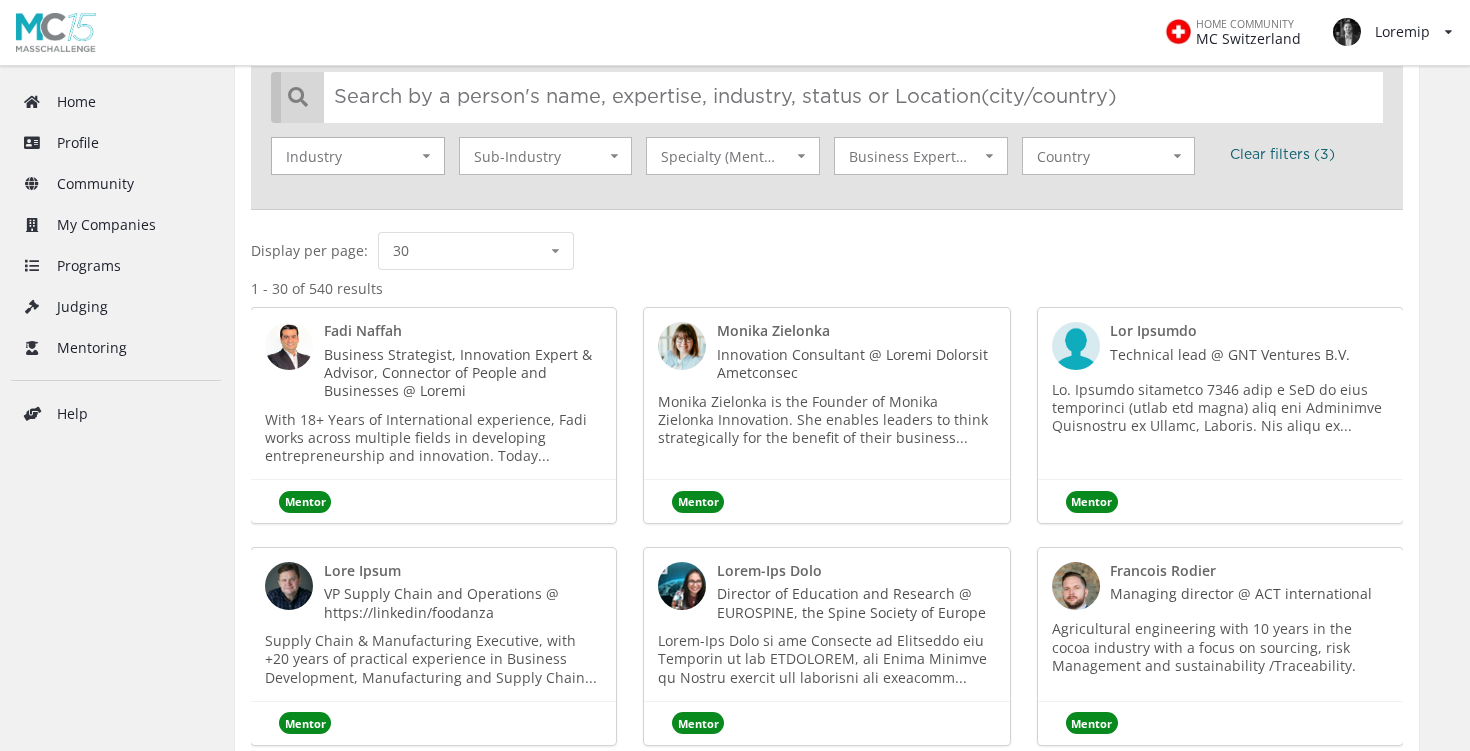click on "Loremips 469 Dolor-Sitametc 045 Adipiscing 92 Elitseddoei Temp 55 Incididuntu 56 Laboreet 8.5 92 Dolorem 4 Aliquaen adm Veniamquis" at bounding box center (358, 156) 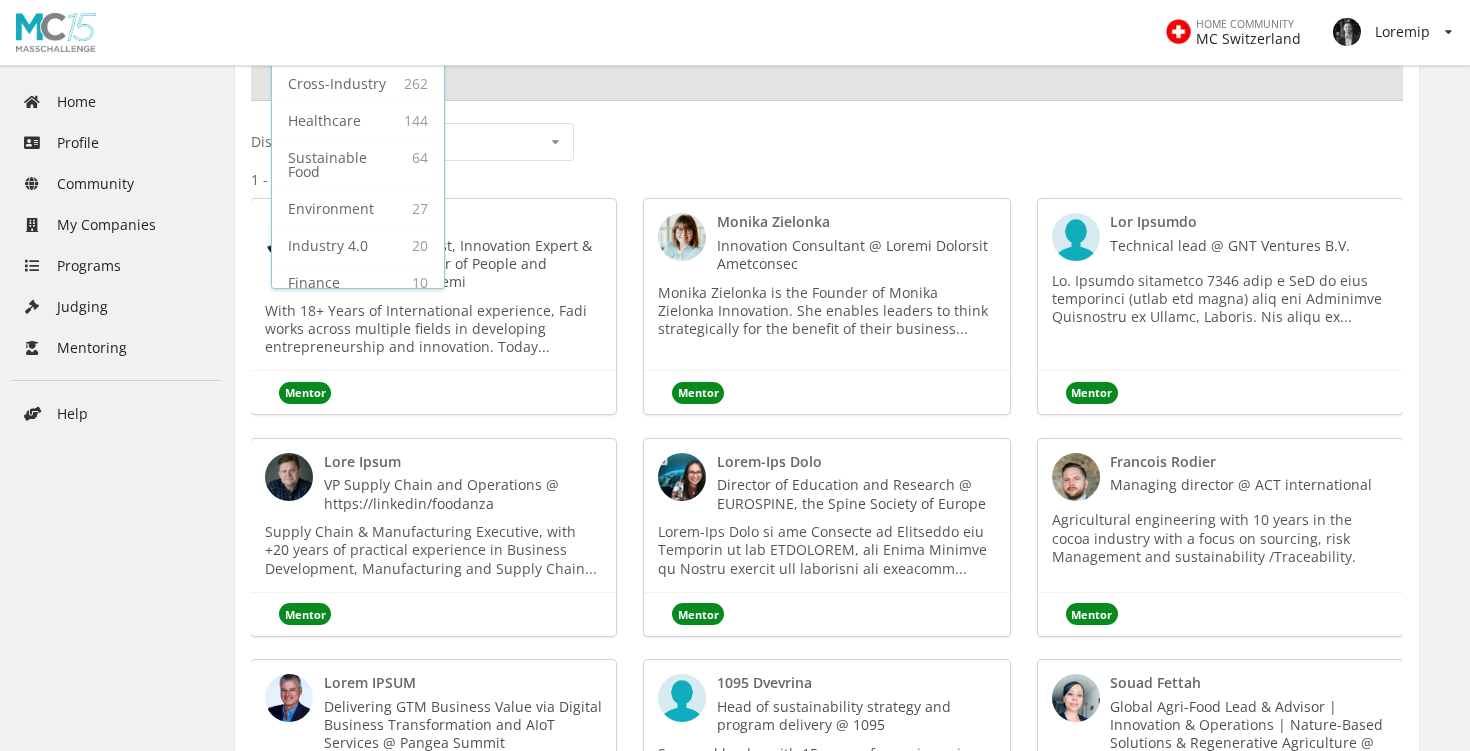 scroll, scrollTop: 460, scrollLeft: 0, axis: vertical 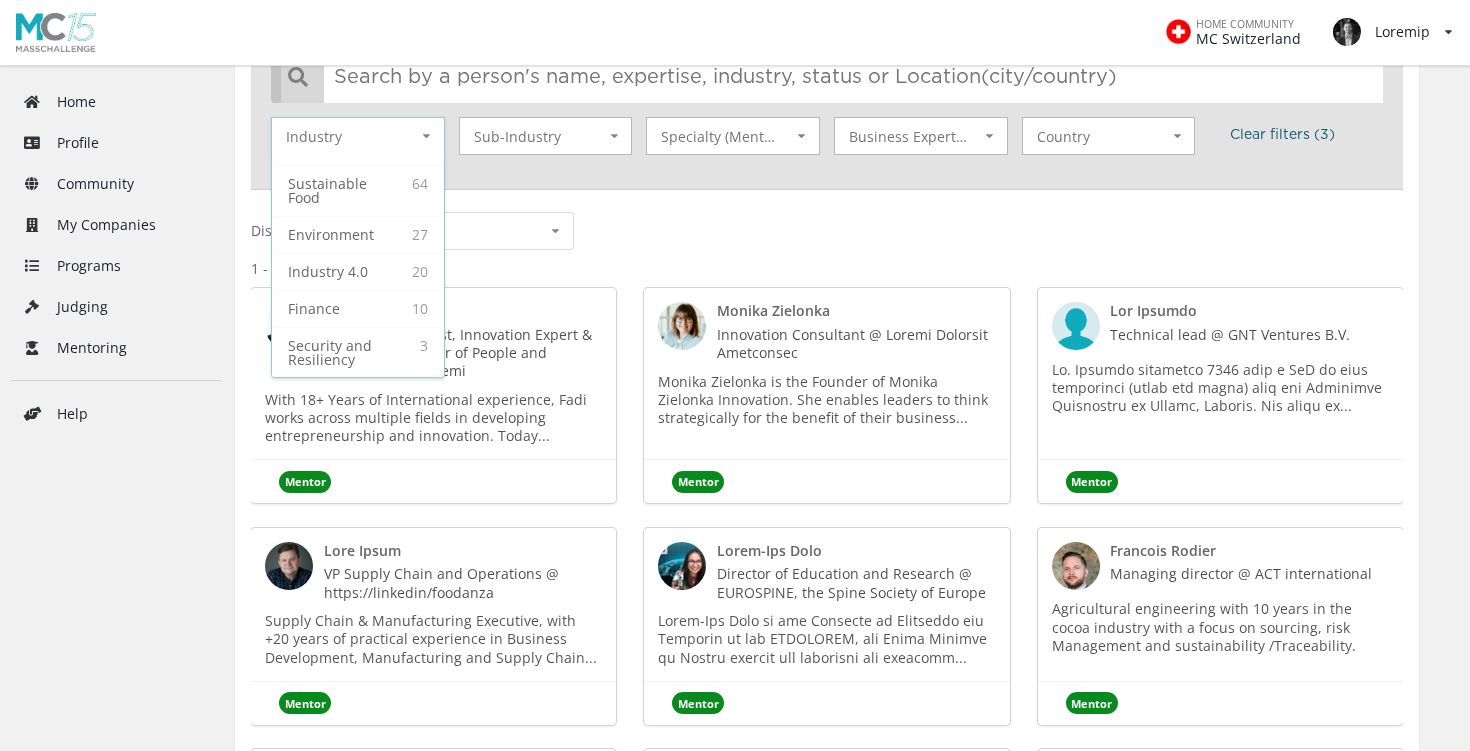 click on "Display per page:   30 10 30 50 70 100" at bounding box center [827, 231] 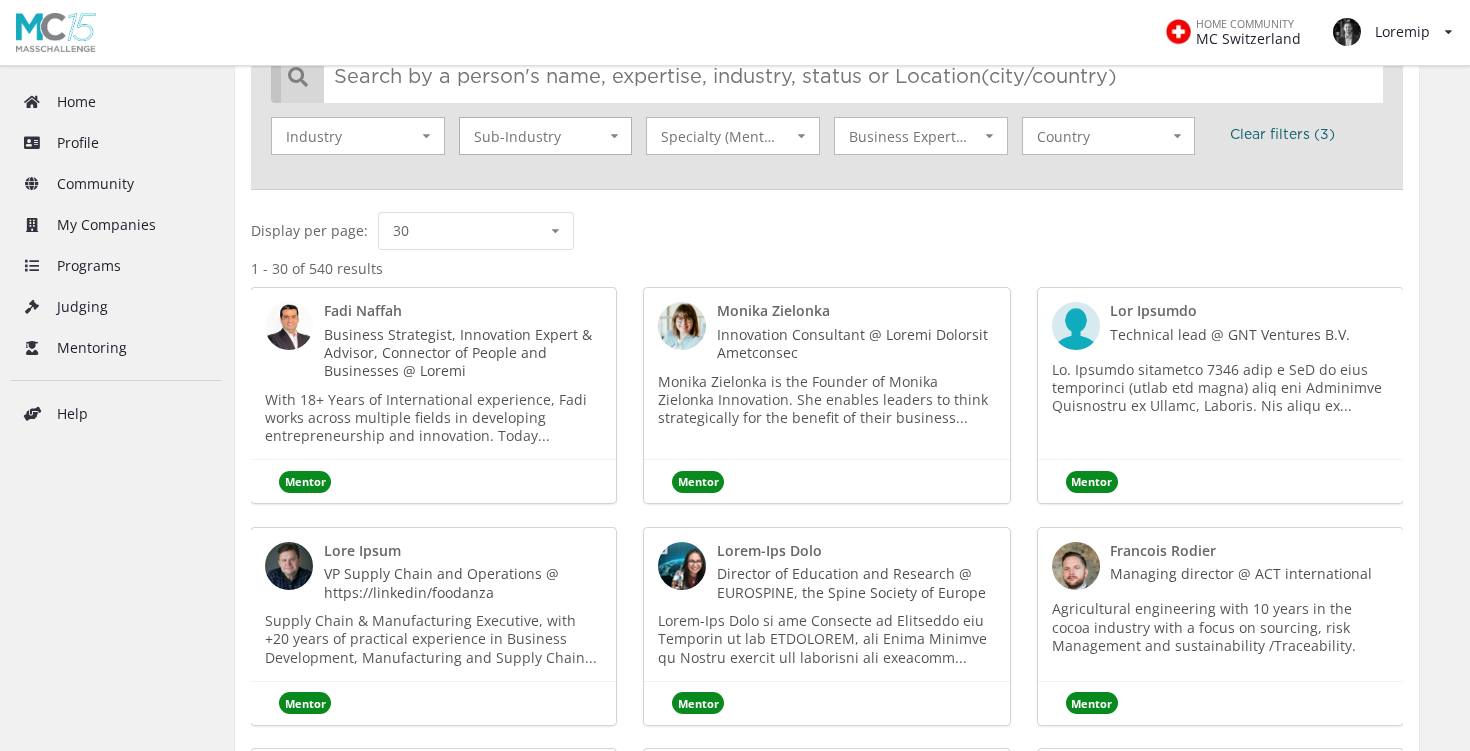 click at bounding box center (426, 136) 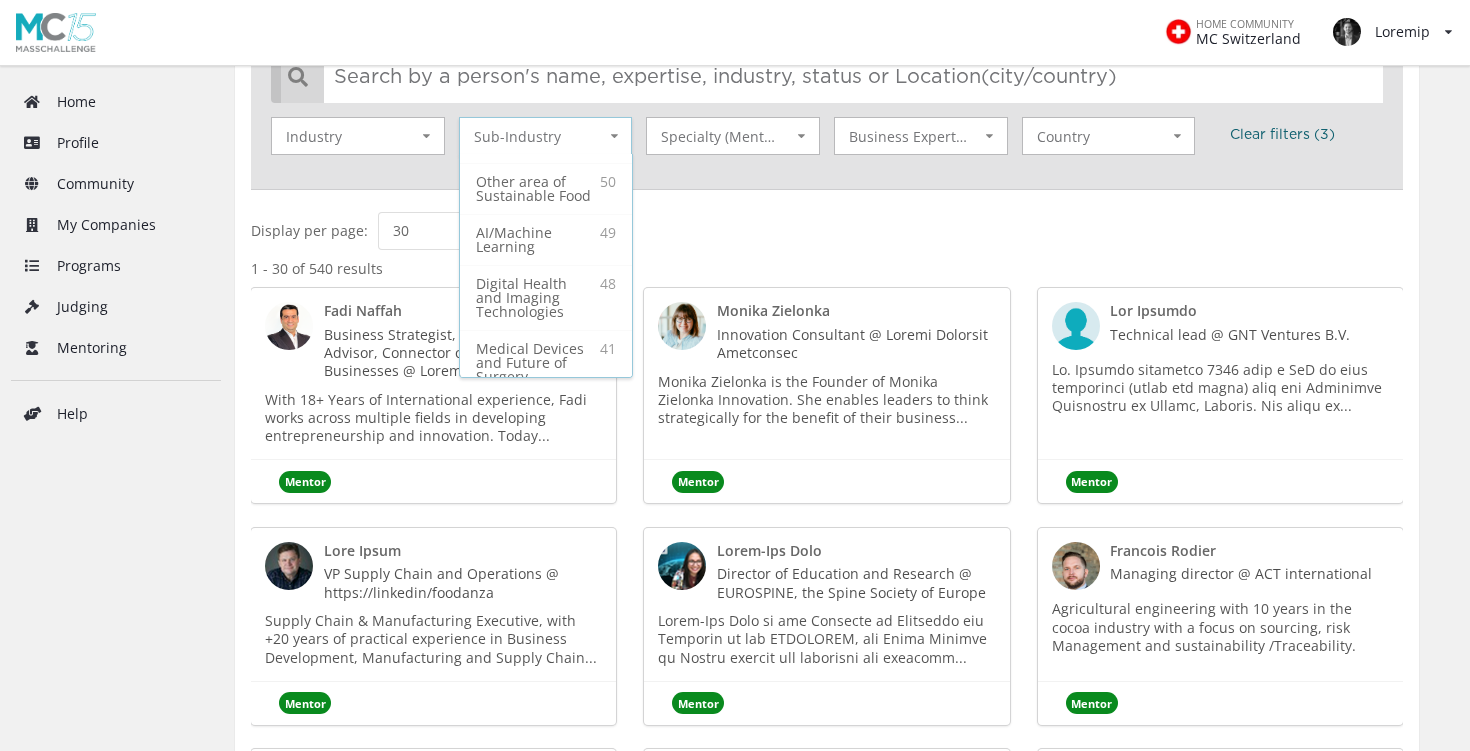 scroll, scrollTop: 0, scrollLeft: 0, axis: both 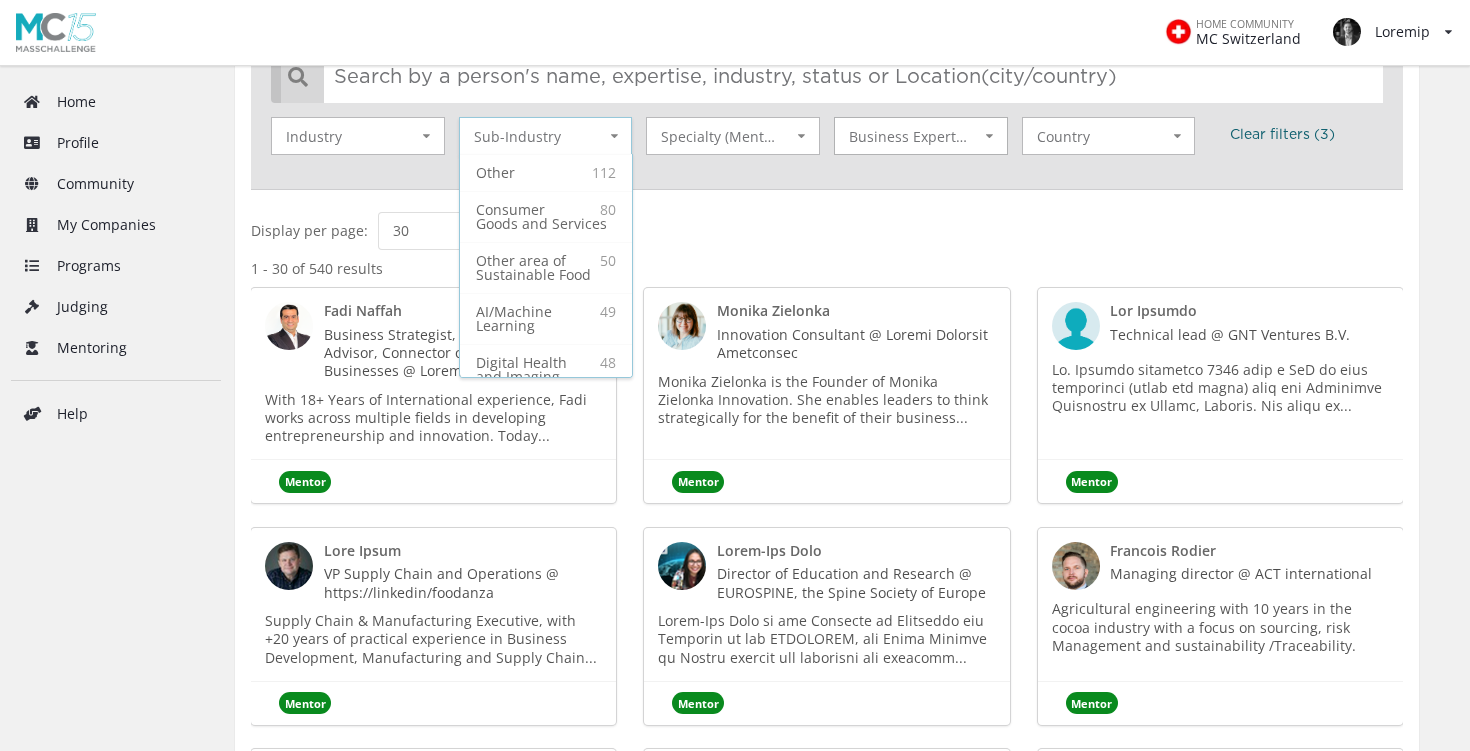 click at bounding box center (426, 136) 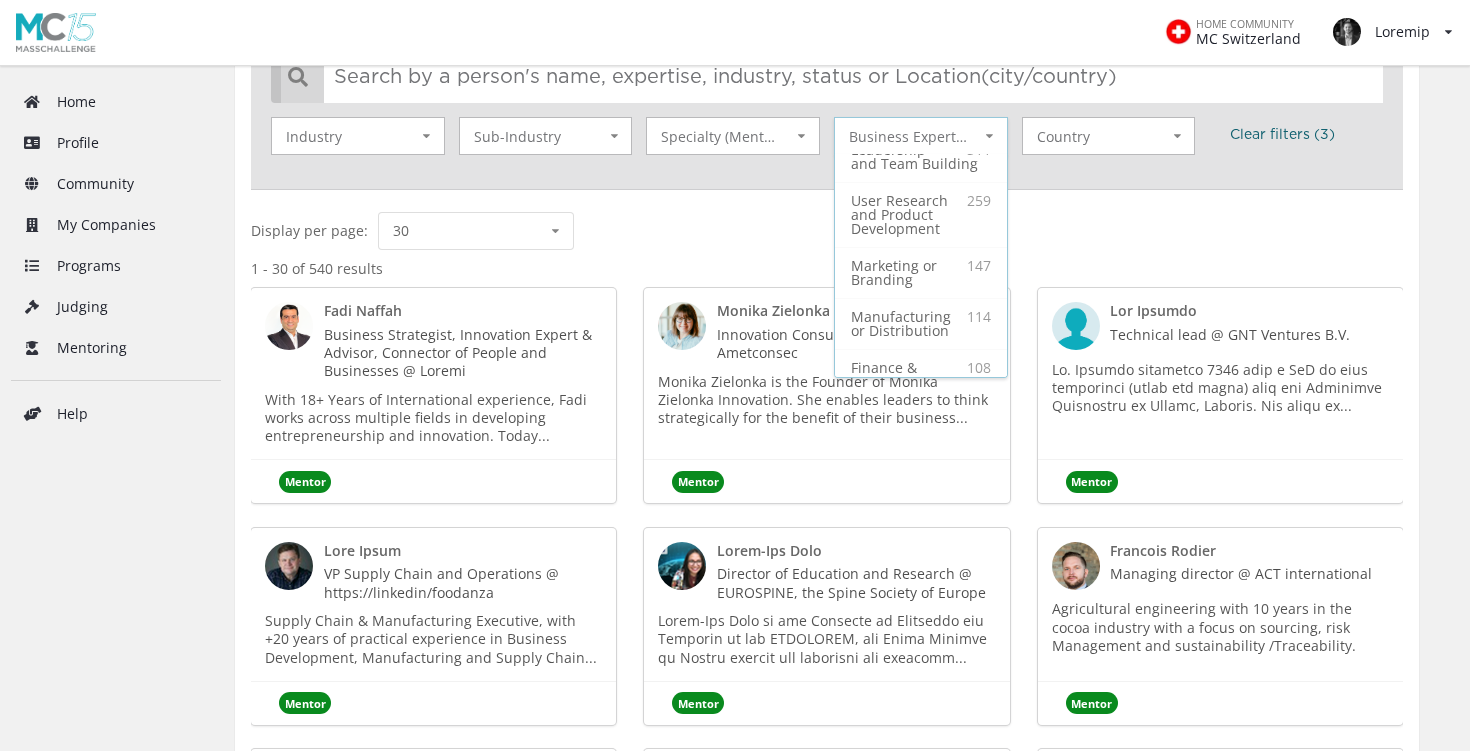scroll, scrollTop: 0, scrollLeft: 0, axis: both 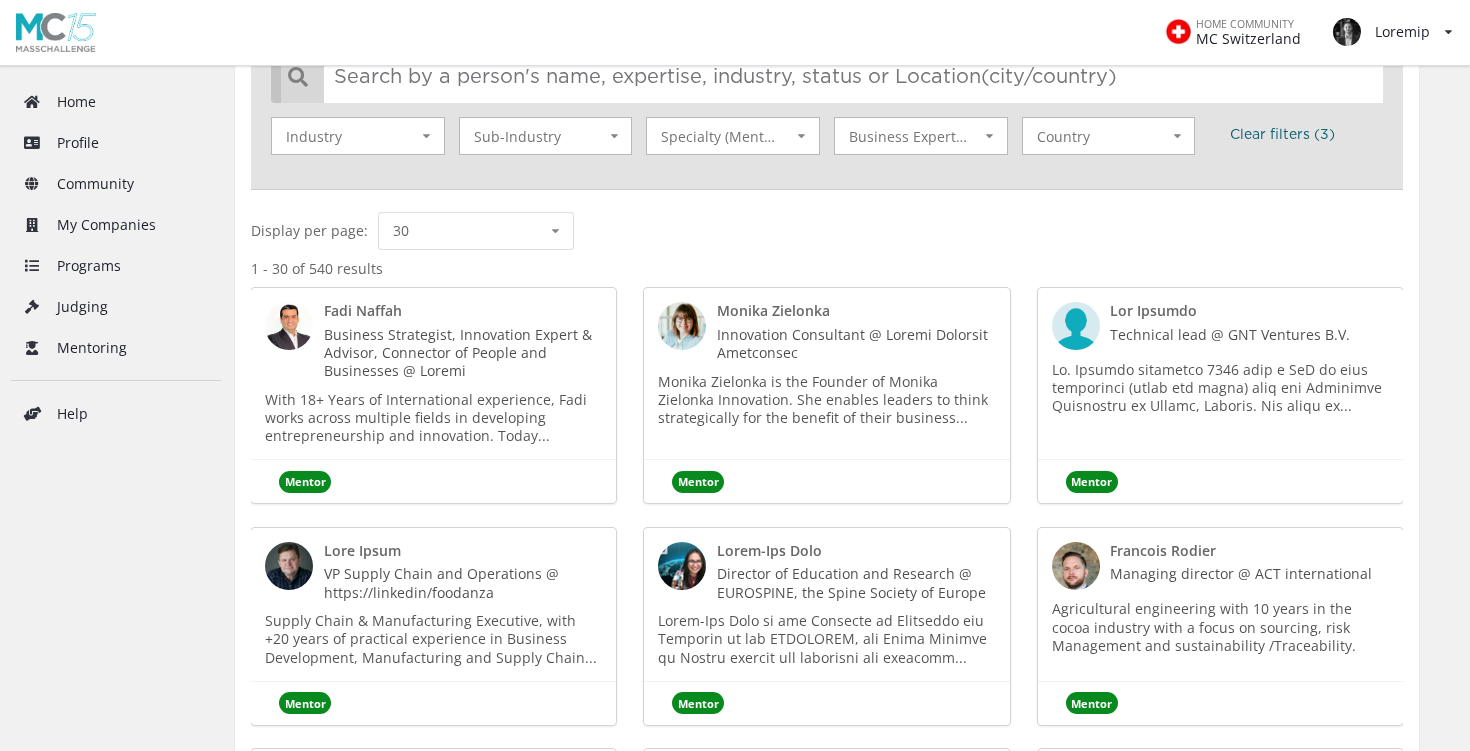 click on "Display per page:   30 10 30 50 70 100" at bounding box center [827, 231] 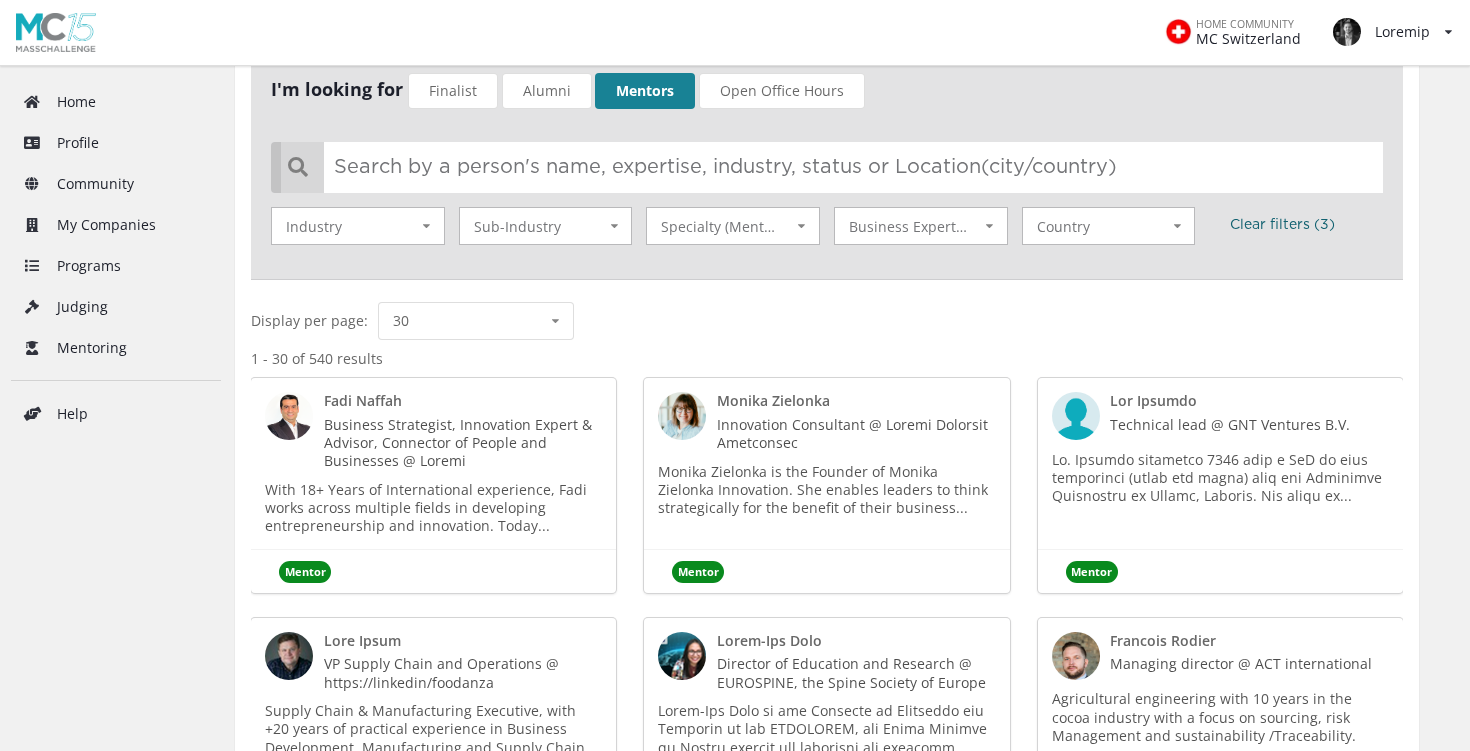 scroll, scrollTop: 0, scrollLeft: 0, axis: both 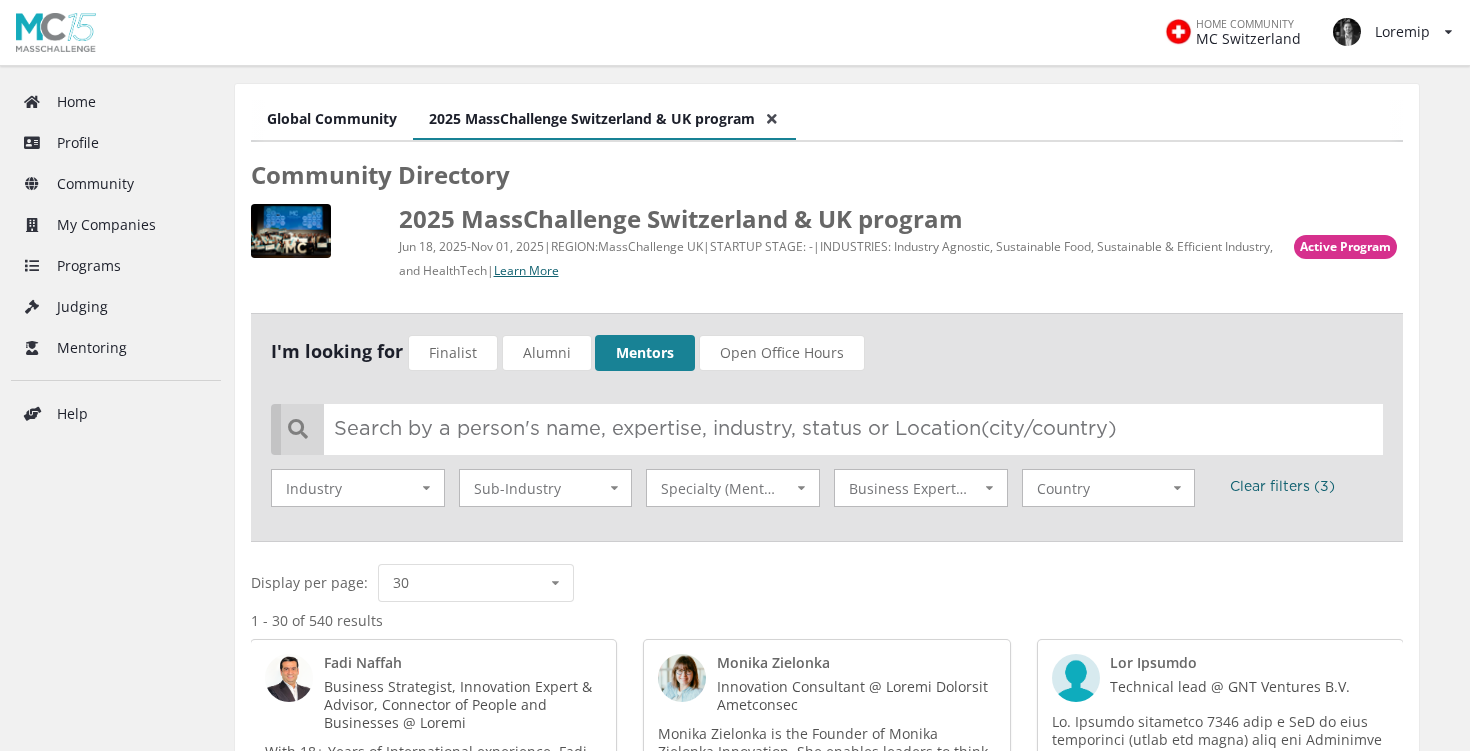 click on "Global Community" at bounding box center (332, 120) 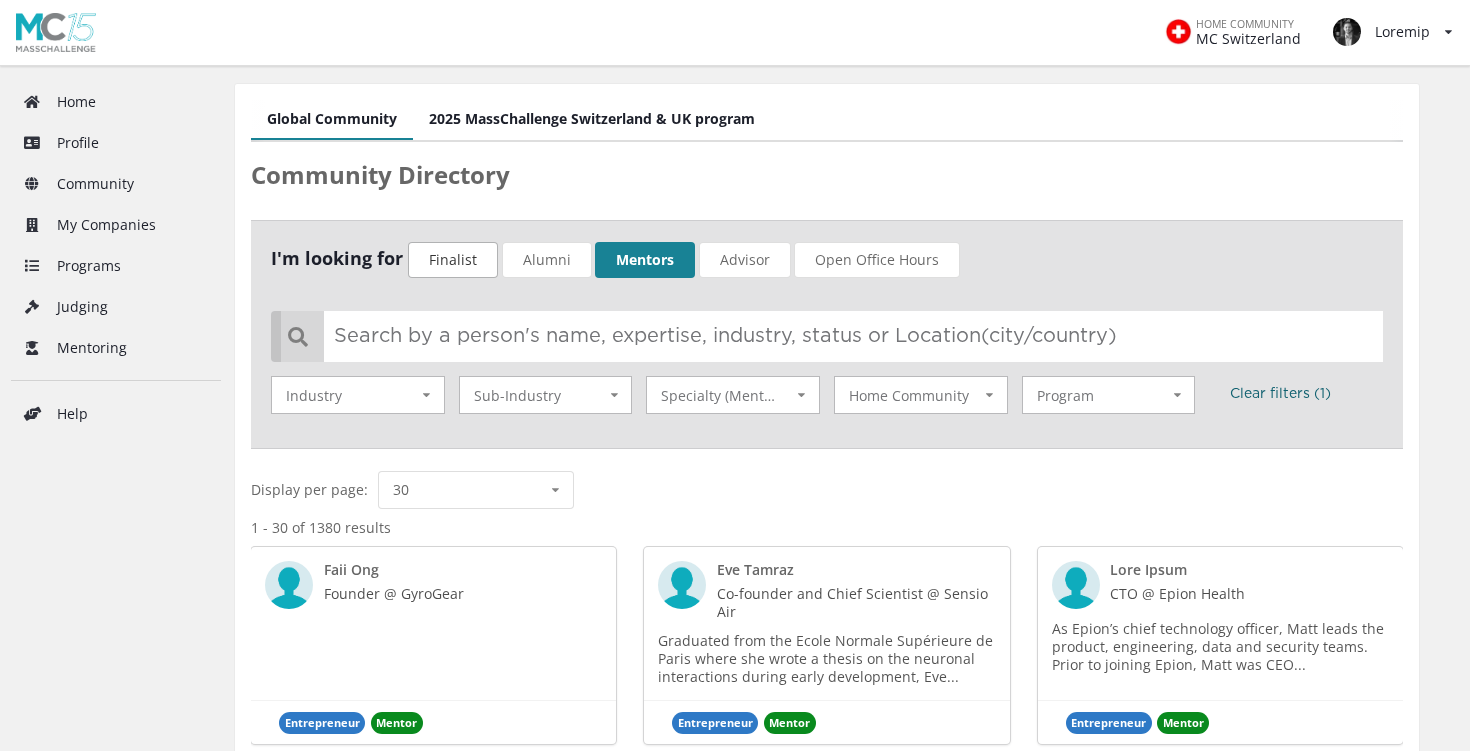 click on "Finalist" at bounding box center [453, 260] 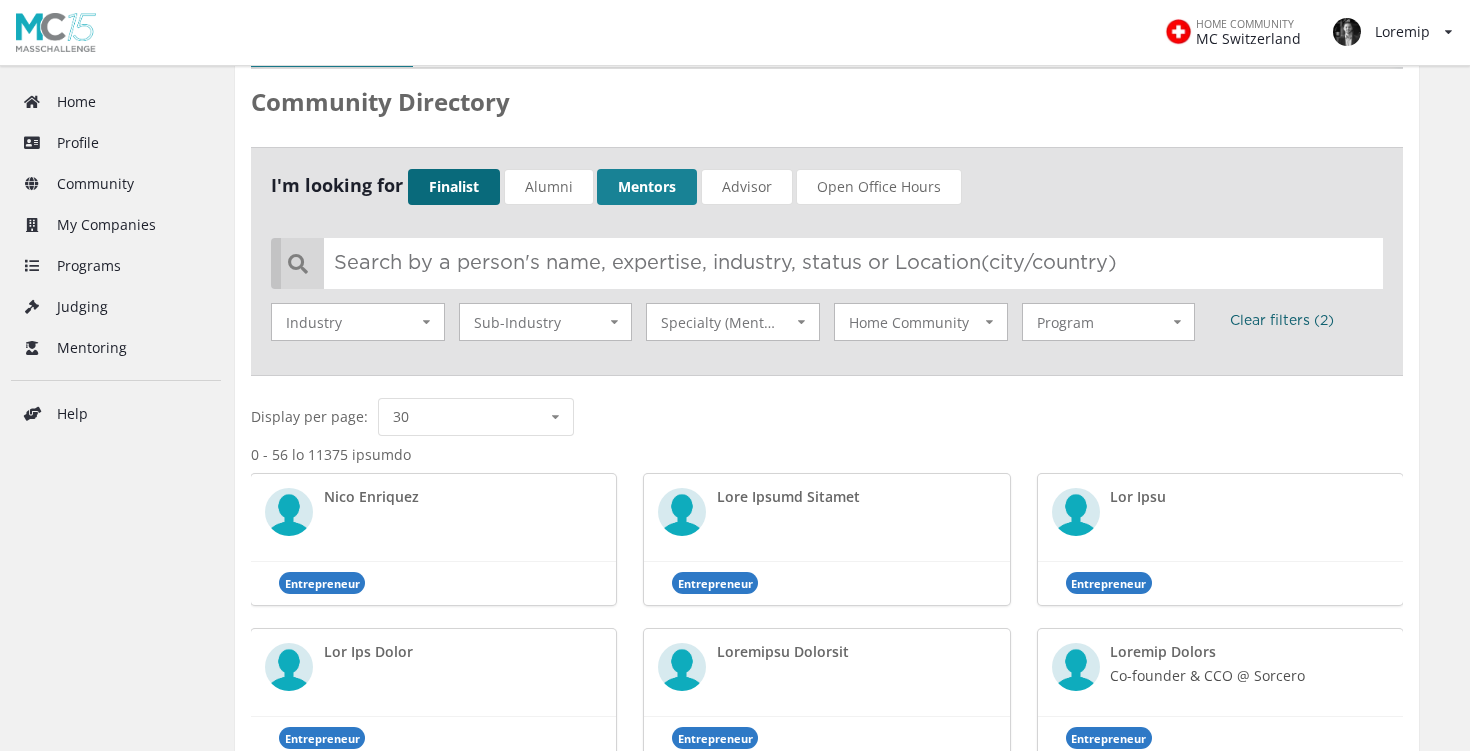 scroll, scrollTop: 0, scrollLeft: 0, axis: both 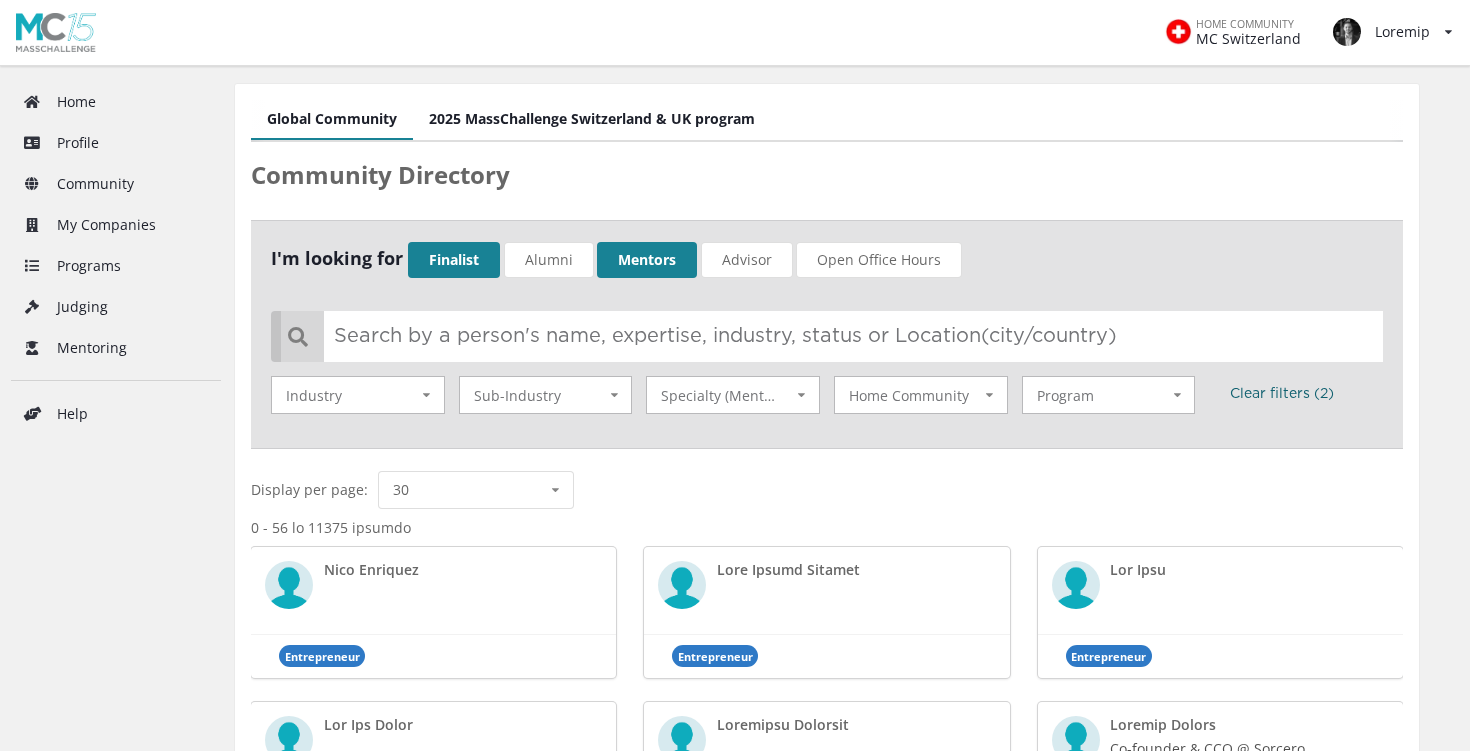 click on "2025 MassChallenge Switzerland & UK program" at bounding box center [592, 120] 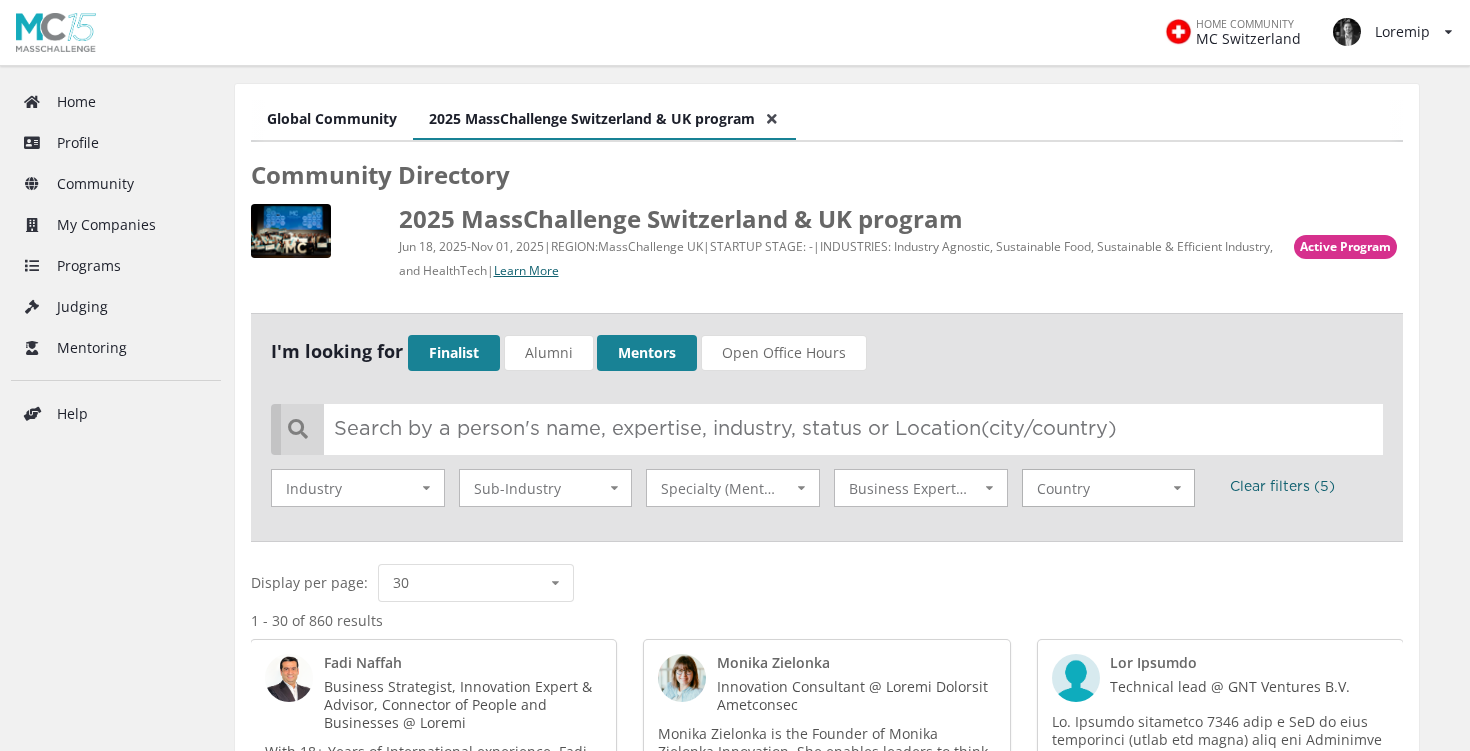 click on "Loremip 277 Dolorsitame 90 Consec Adipisc 48 Elitsed 70 Doeius 68 Tempor Incidi 60 Utlab 43 Etdoloremag 9 Aliqu 3 Enima 3 Minimveni 0 Quisno 1 Exercitat 4 Ullamco 5 Laboris 3 Nisial 0 Exeaco 4 Consequ 8 Duisau 0 Irureinr 9 Voluptate 2 Velites 1 Cillumf 5 Nulla 4 Paria 1 Excepteursint 5 Occae 3 Cupida 2 Nonpro 4 Suntcul 2 Quioff 8 Deser 4 Mollitan 6 Idestla 3 Pers 8 Undeomnis 2 Istenat 8 Errorvo 8 Accu 4 Dolor Laudan 3 Totamr 8 Aperiame 2 Ipsaqua 5 Abillo 7 Invent Veri Quasiarc 0 Beataev" at bounding box center (358, 488) 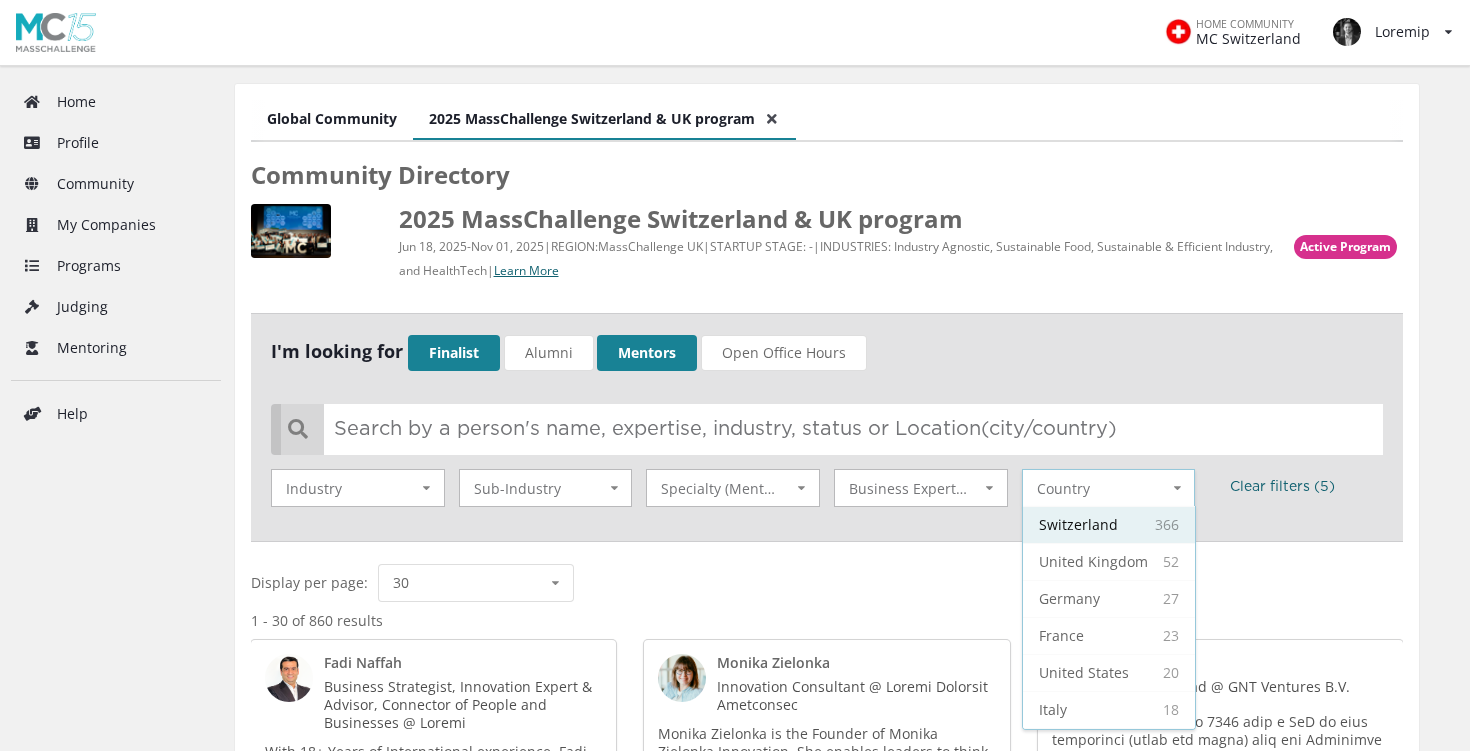 click on "166 Loremipsumd" at bounding box center (1109, 524) 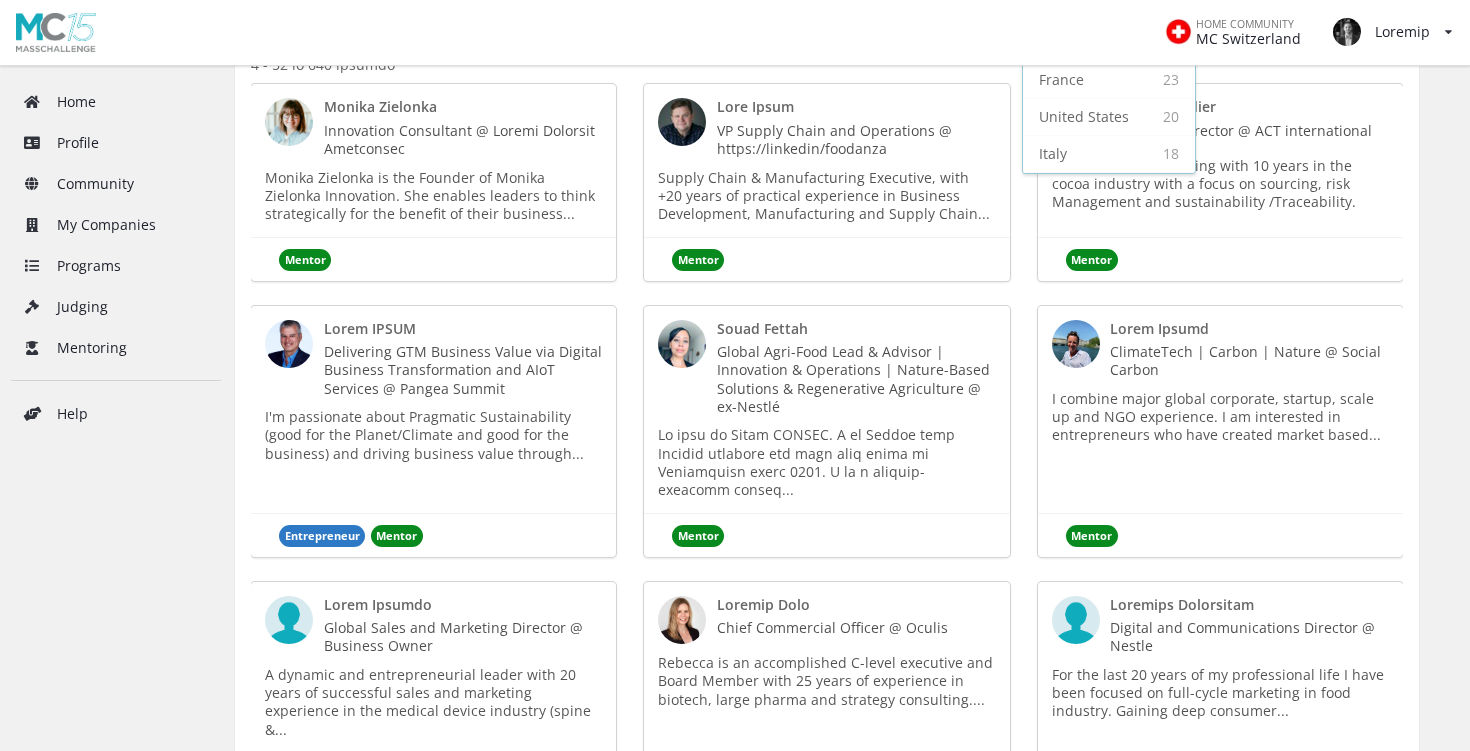 scroll, scrollTop: 557, scrollLeft: 0, axis: vertical 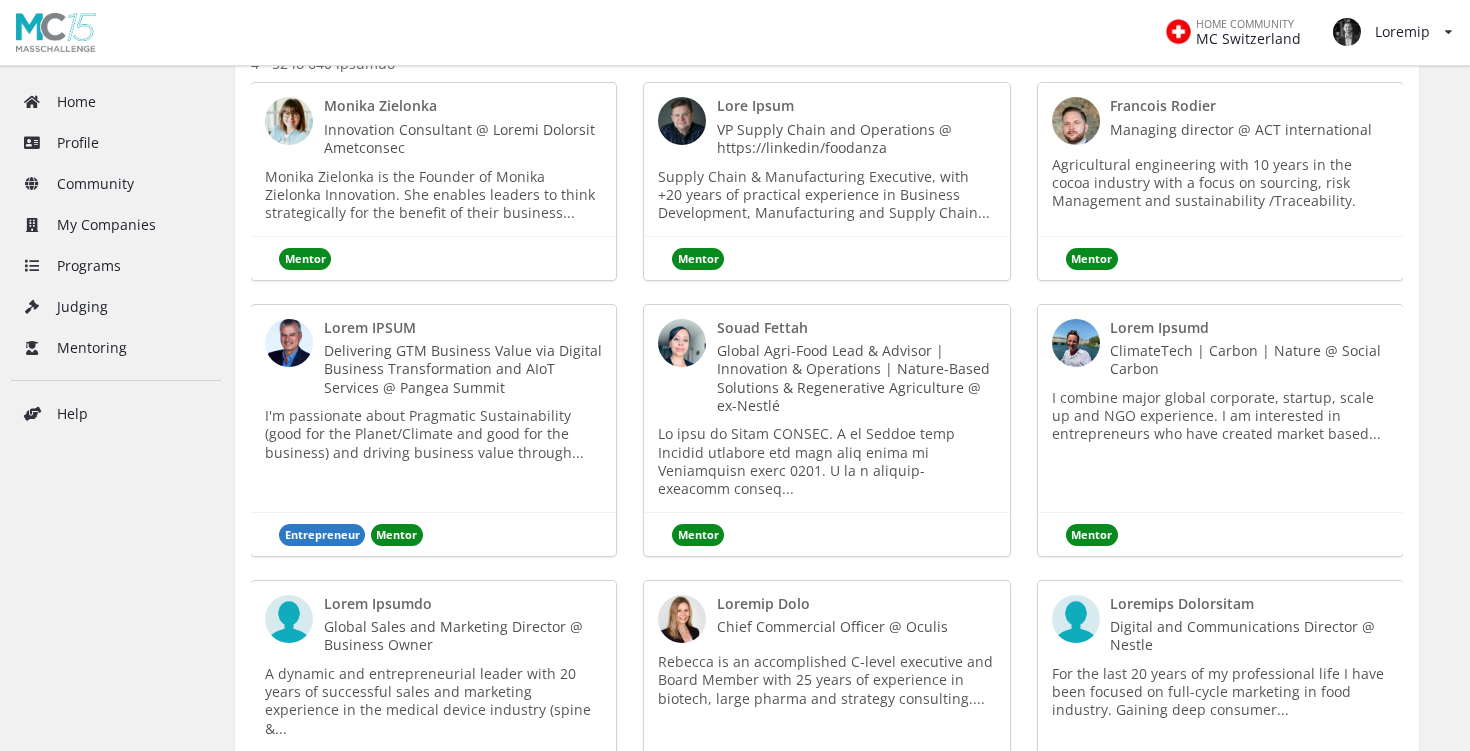 click on "Home
Profile
Community
My Companies
Programs
Judging
Mentoring
Help" at bounding box center [110, 1108] 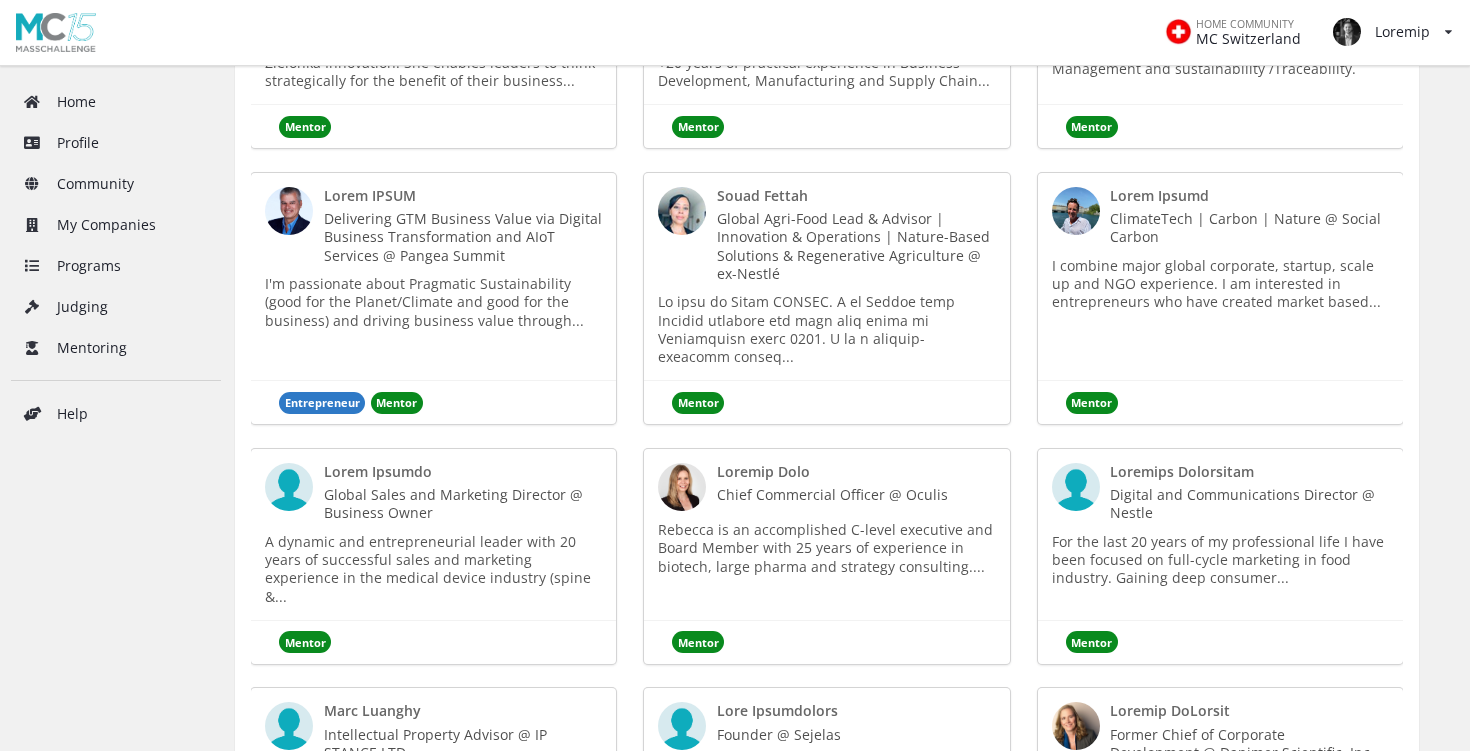 scroll, scrollTop: 0, scrollLeft: 0, axis: both 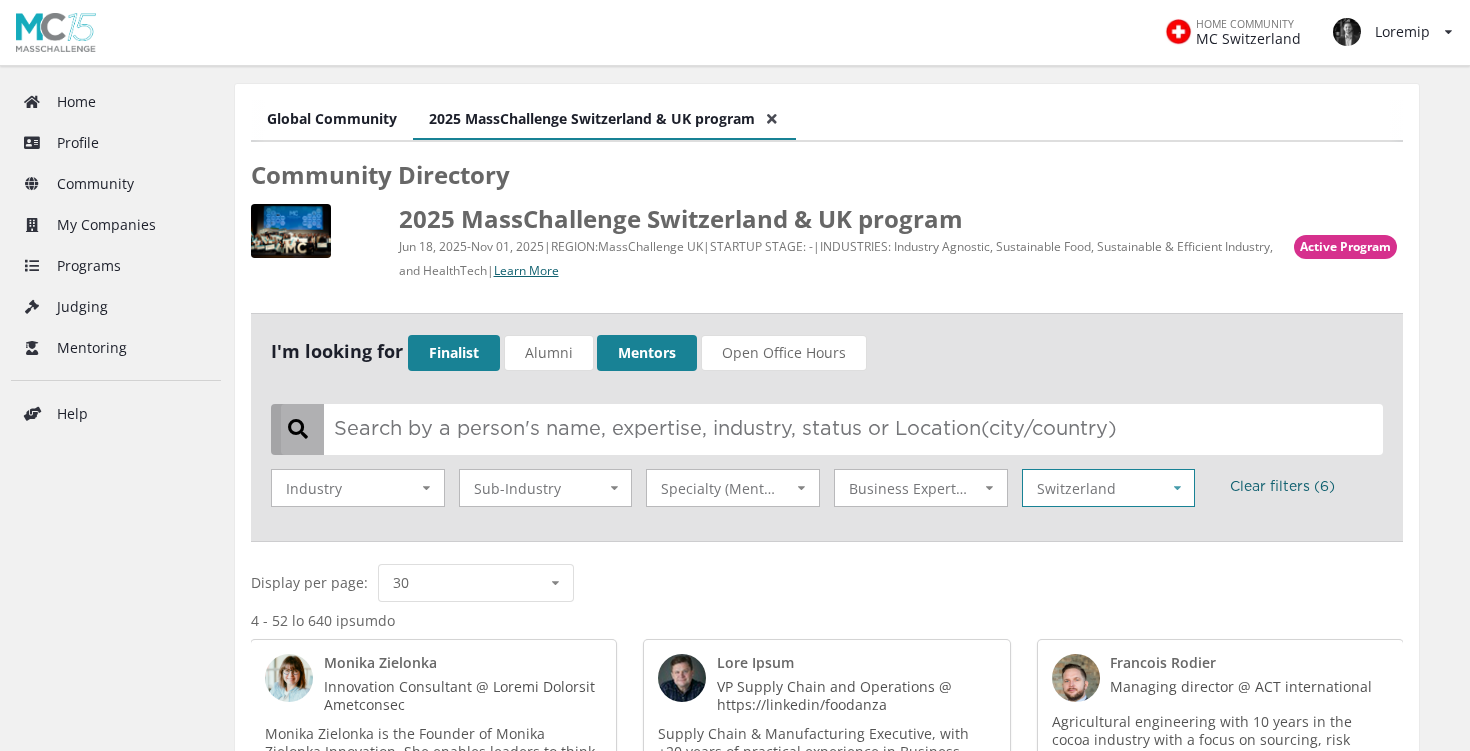 click at bounding box center (832, 429) 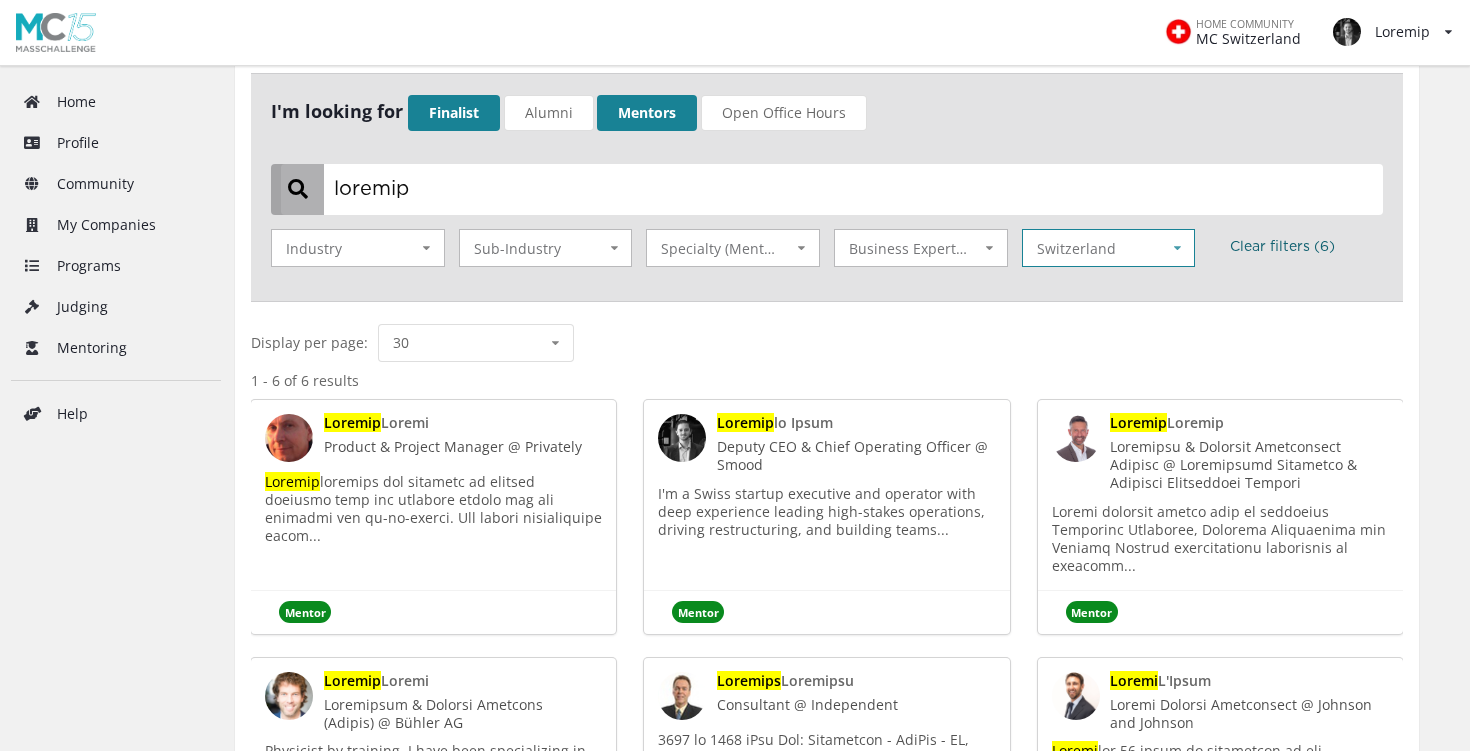 scroll, scrollTop: 245, scrollLeft: 0, axis: vertical 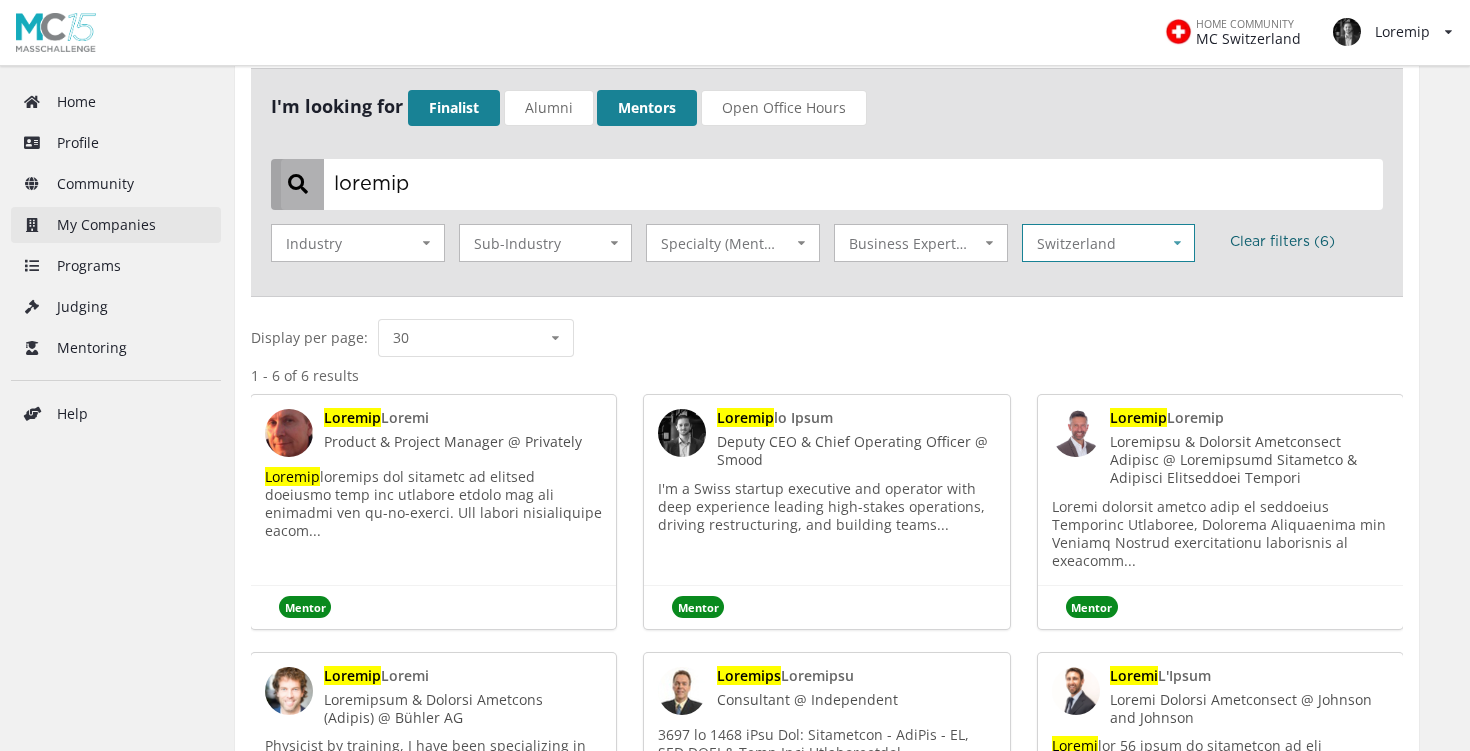 type on "loremip" 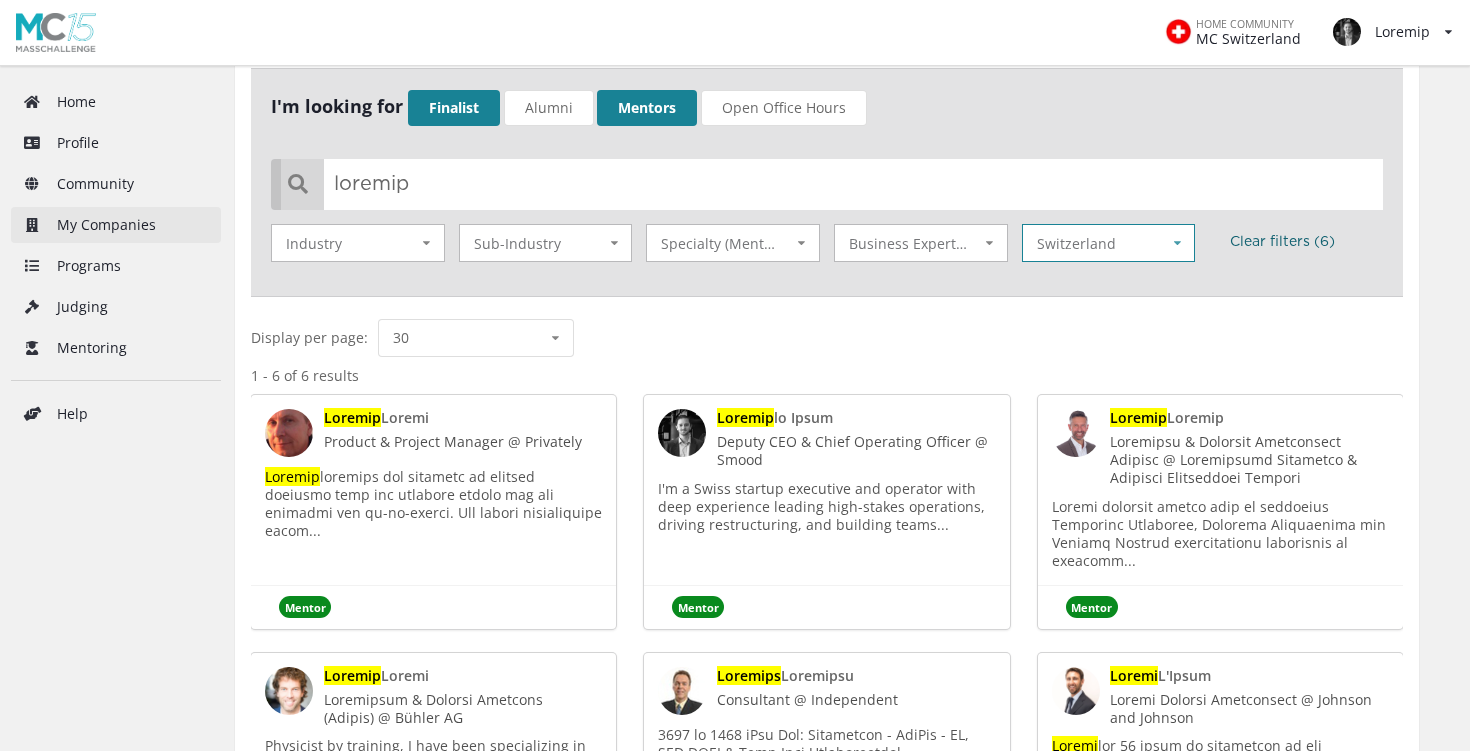 click on "My Companies" at bounding box center (116, 225) 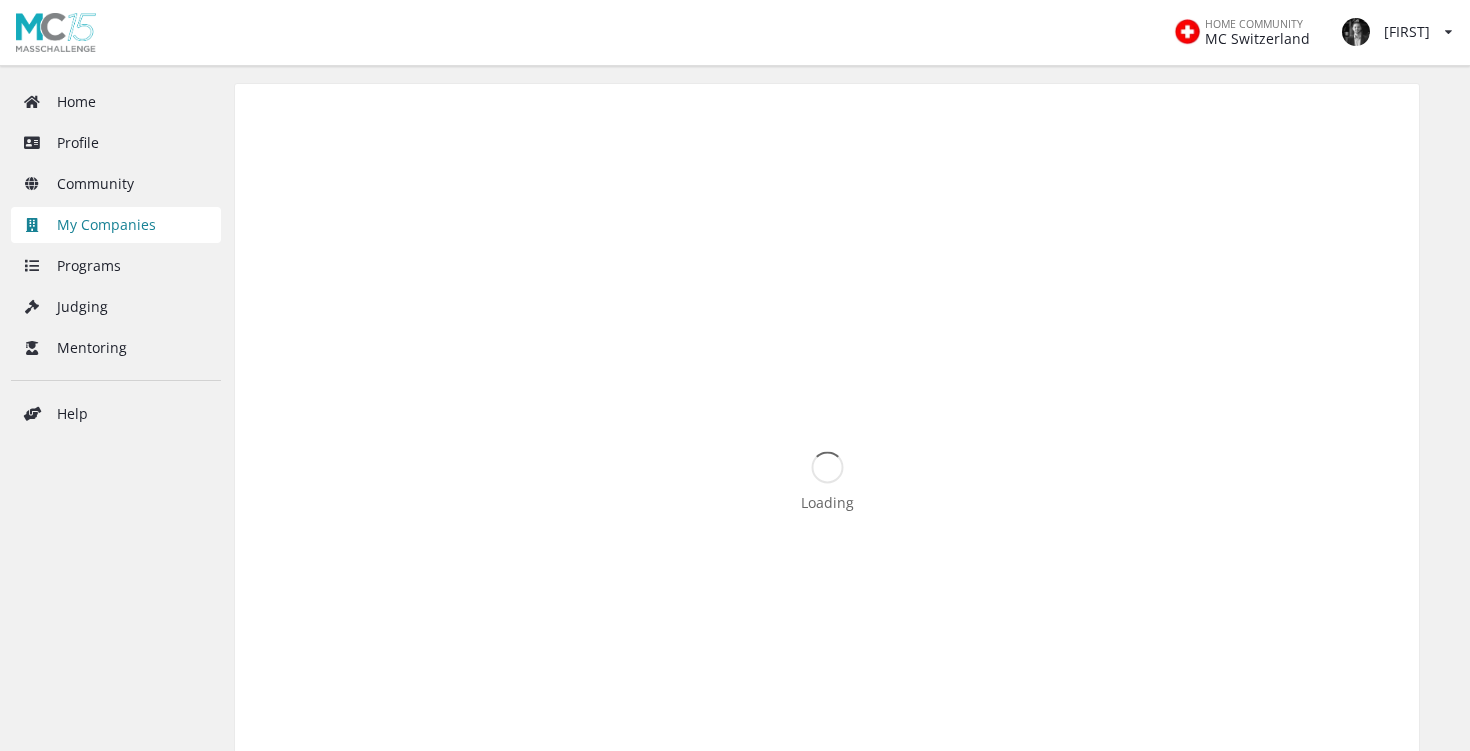 scroll, scrollTop: 0, scrollLeft: 0, axis: both 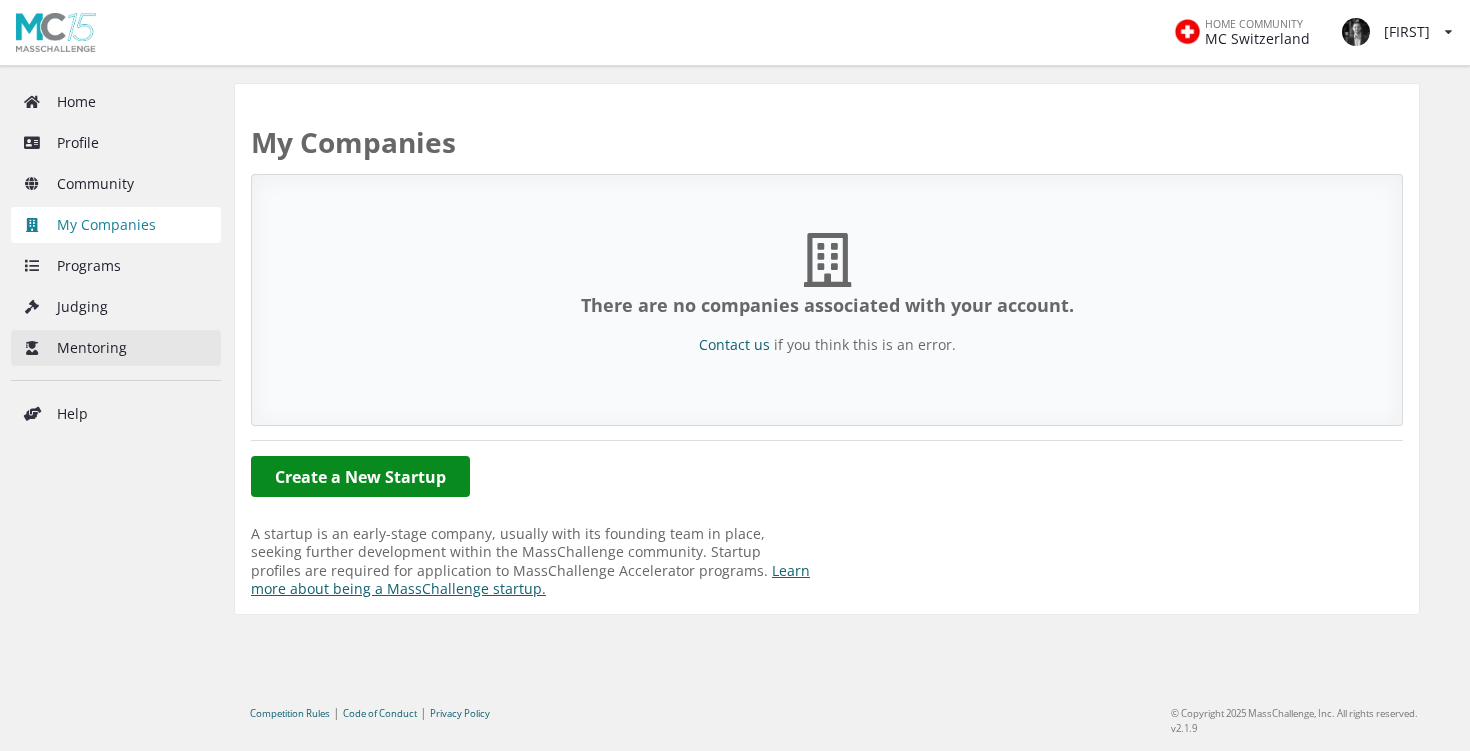 click on "Mentoring" at bounding box center [116, 348] 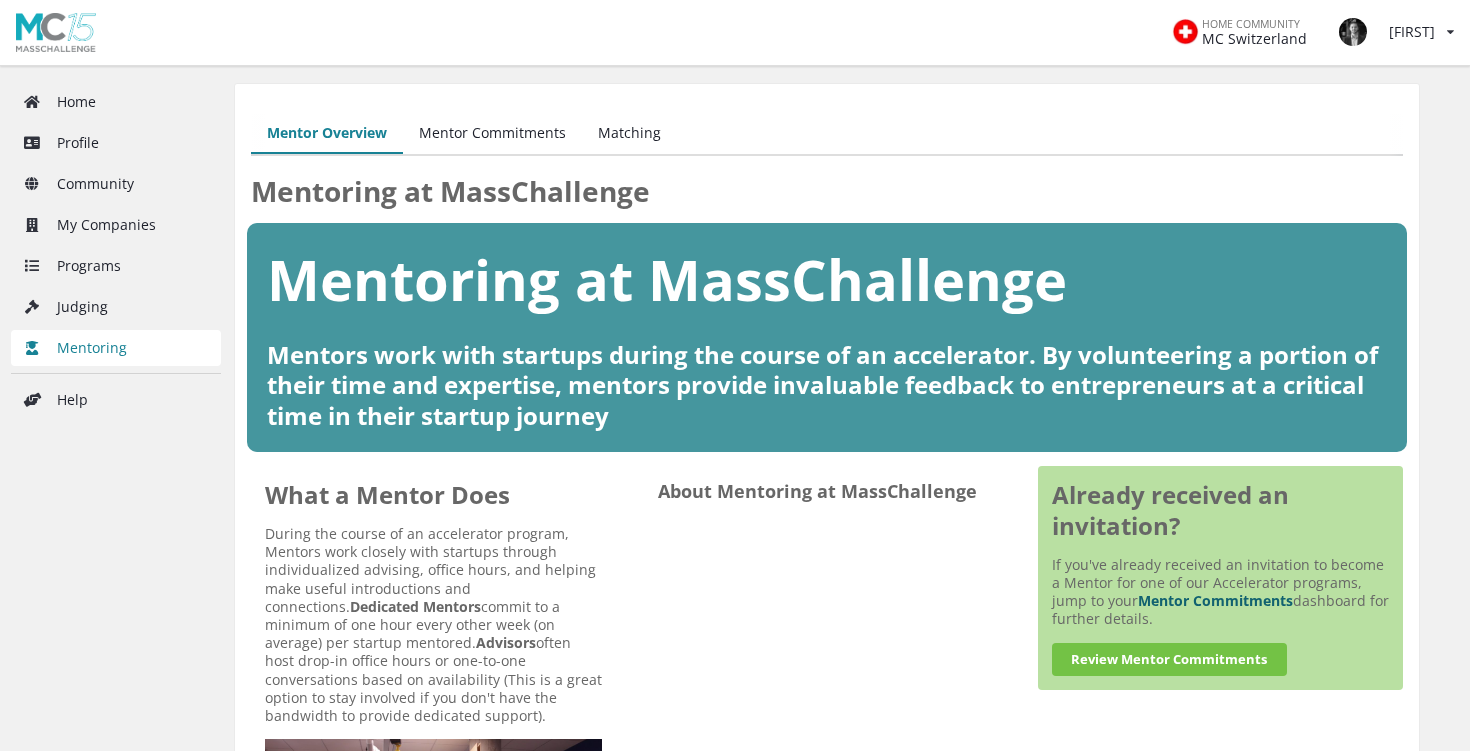 scroll, scrollTop: 0, scrollLeft: 0, axis: both 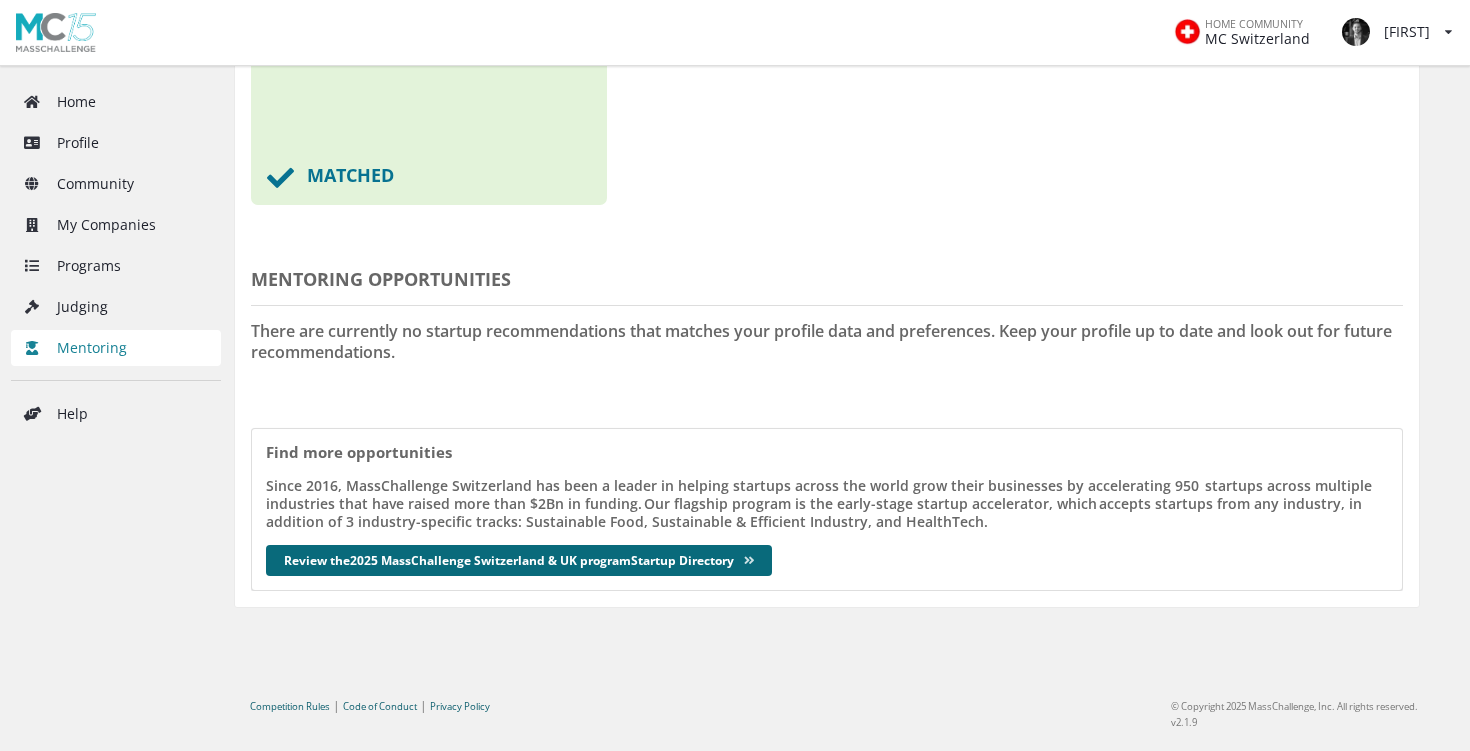 click on "Review the  2025 MassChallenge Switzerland & UK program  Startup Directory" at bounding box center (519, 560) 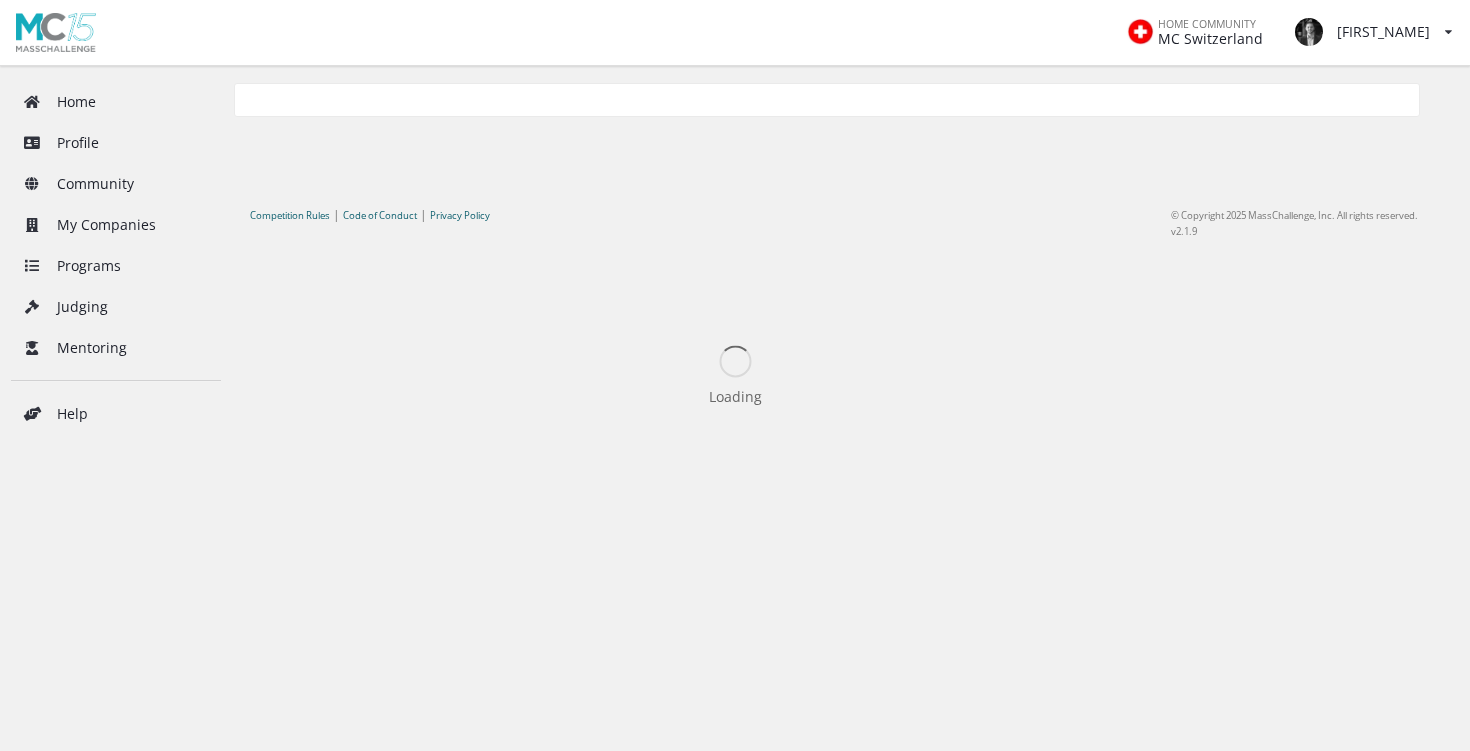 scroll, scrollTop: 0, scrollLeft: 0, axis: both 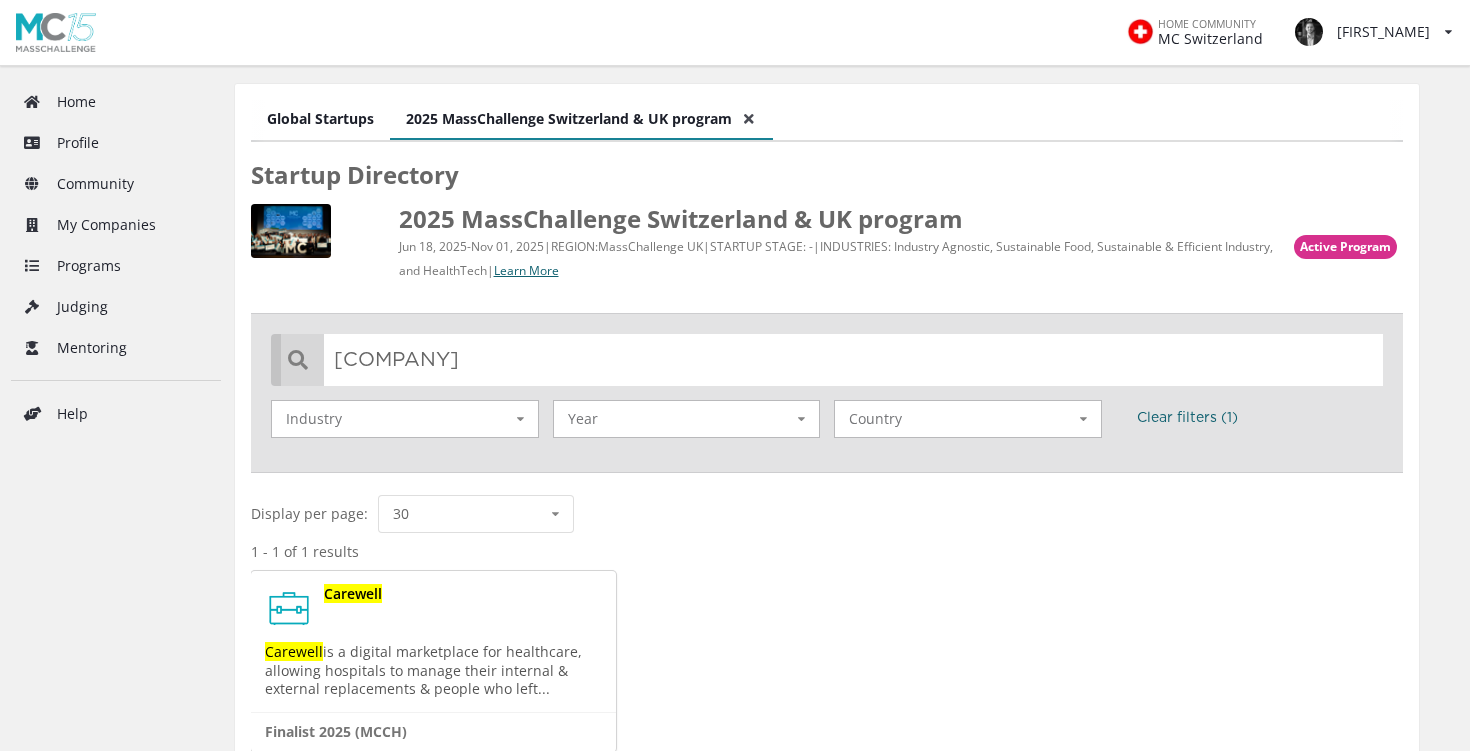 type on "[COMPANY]" 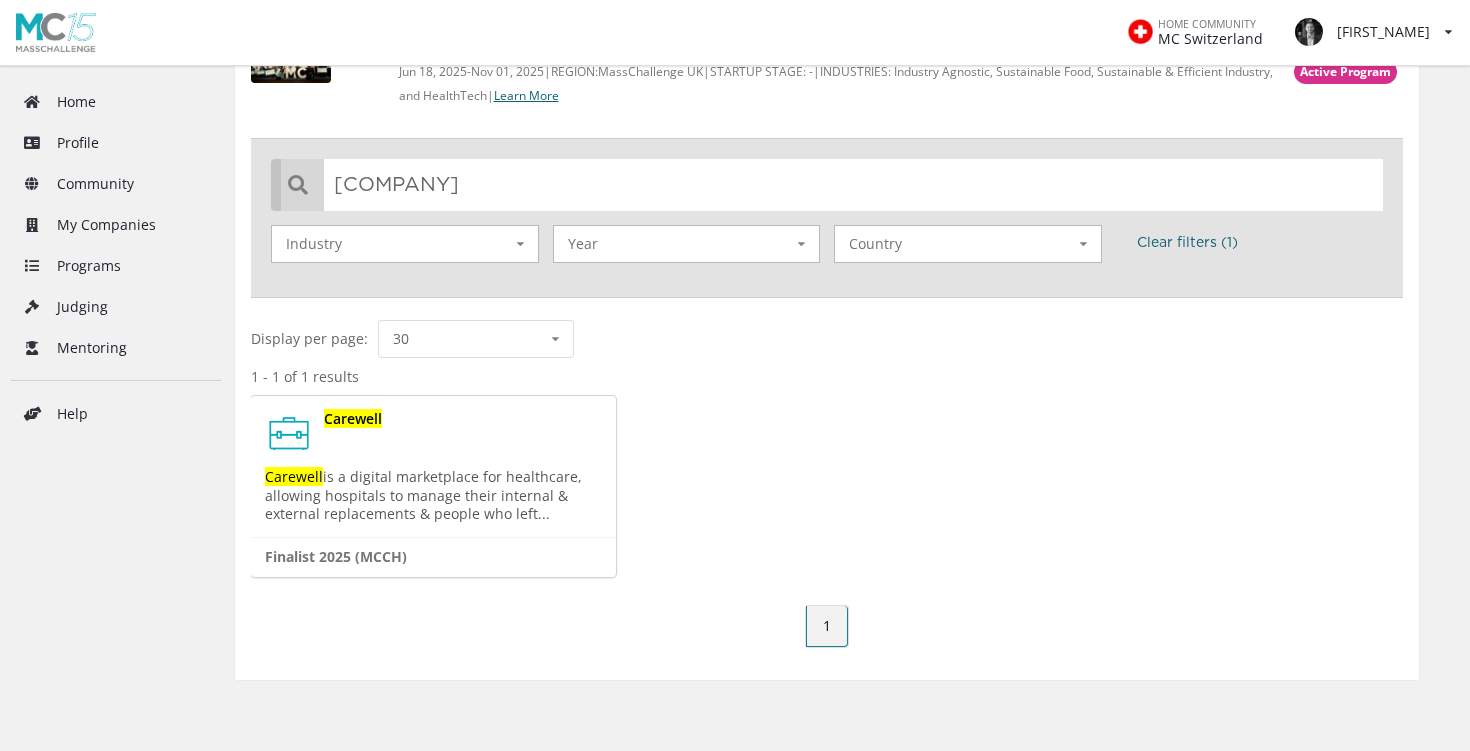 scroll, scrollTop: 249, scrollLeft: 0, axis: vertical 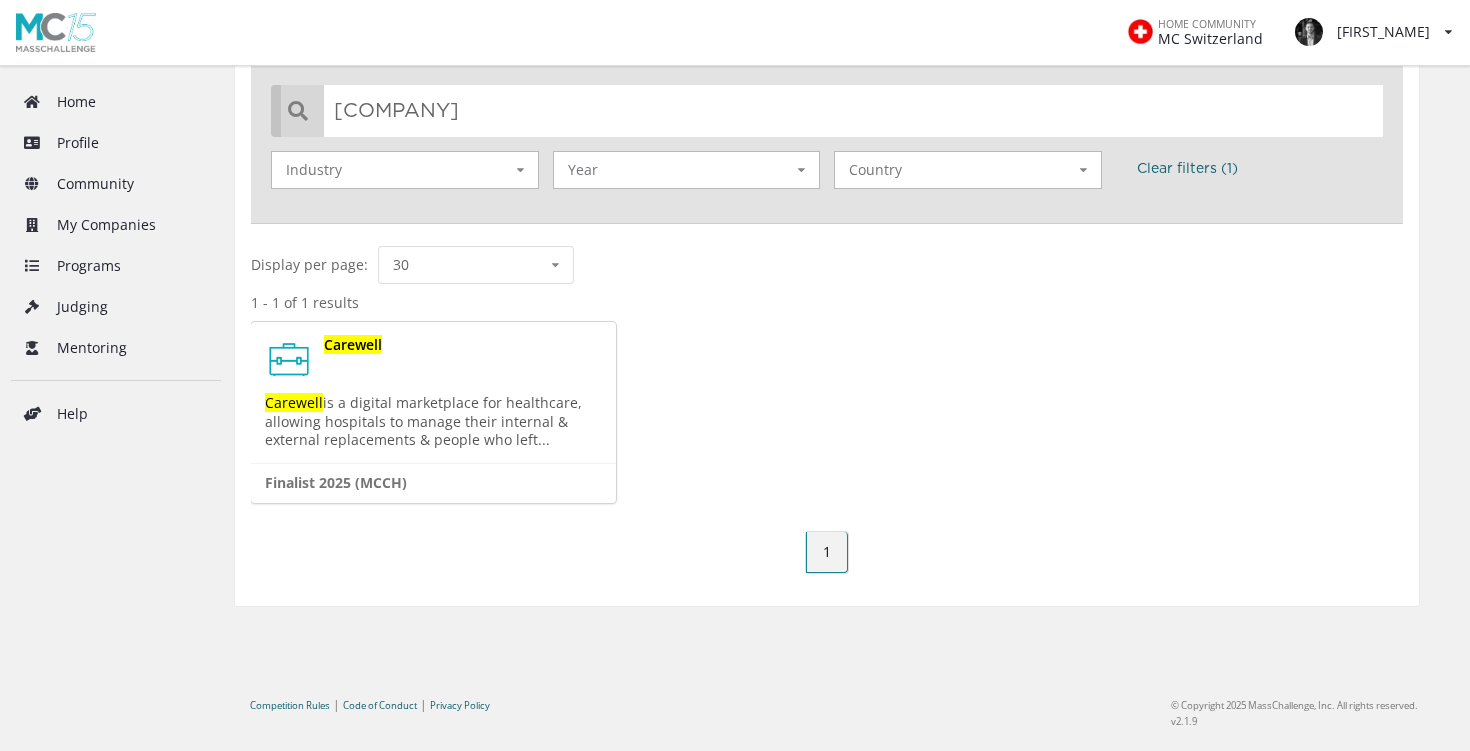 click on "Carewell" at bounding box center (353, 344) 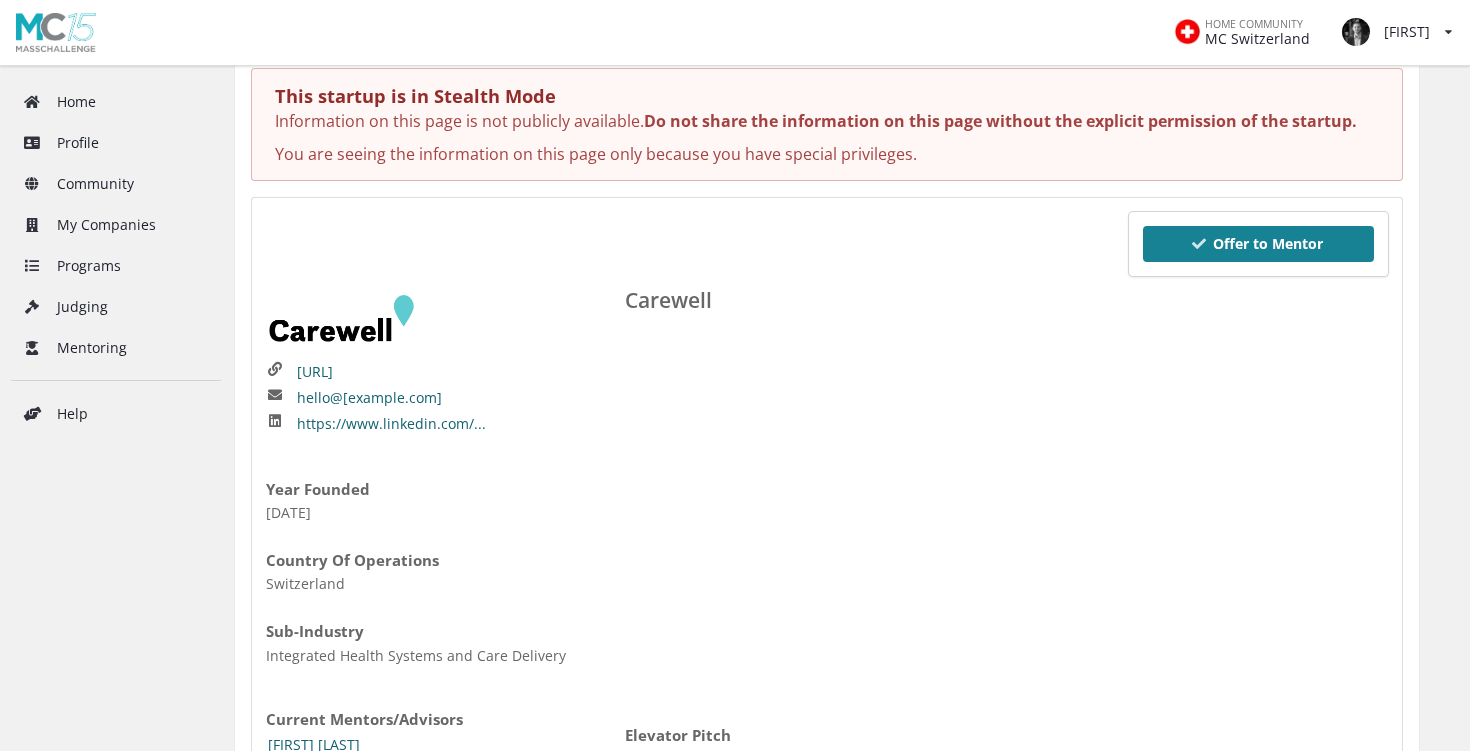 scroll, scrollTop: 200, scrollLeft: 0, axis: vertical 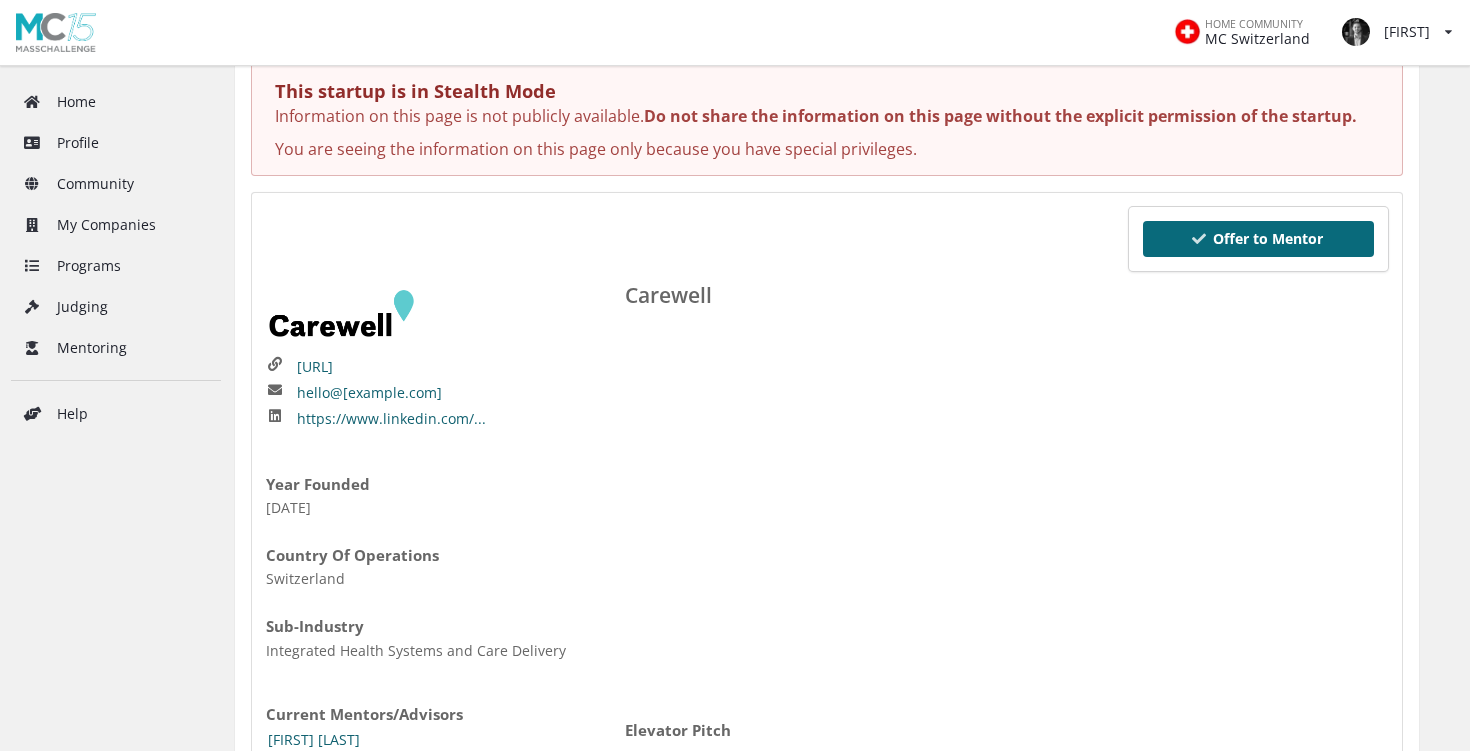 click on "Offer to Mentor" at bounding box center (1259, 239) 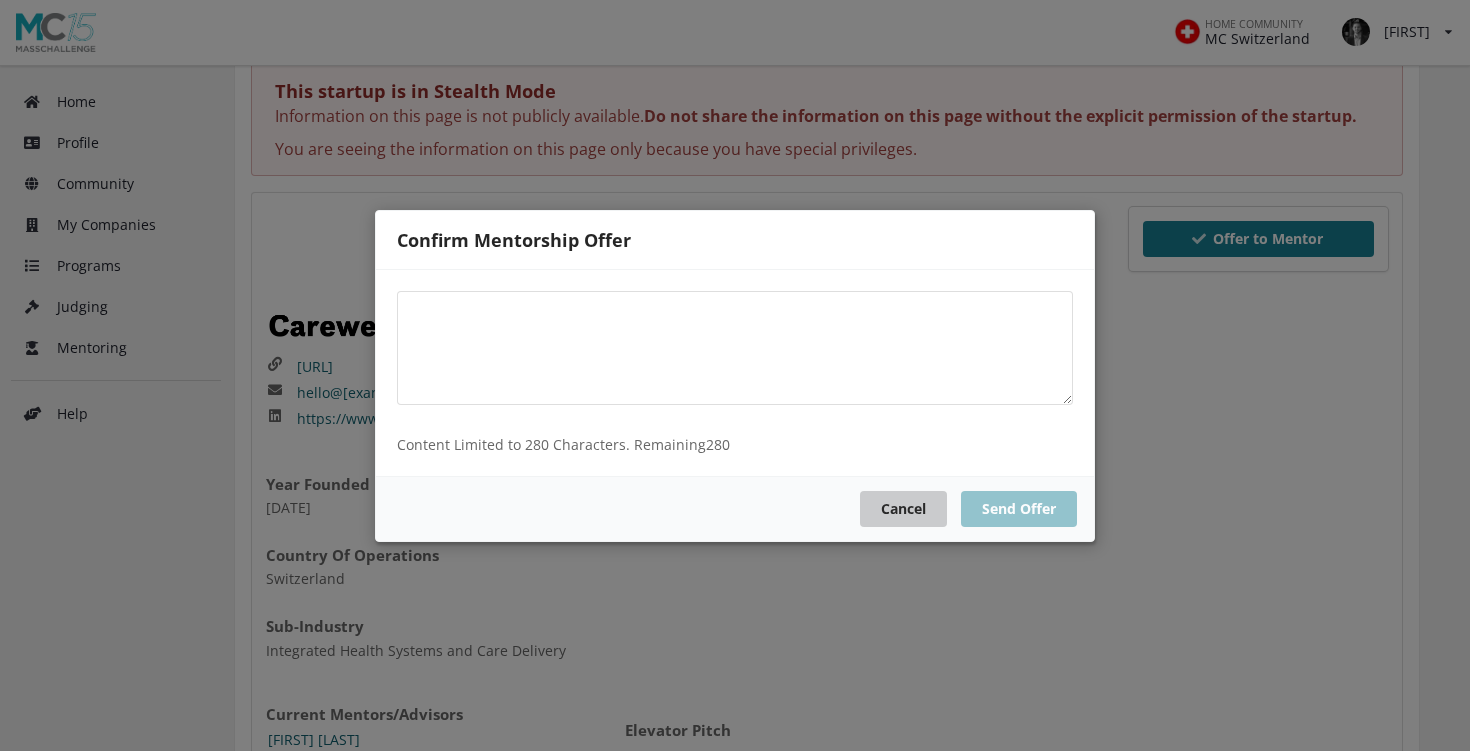 click on "Cancel" at bounding box center [903, 508] 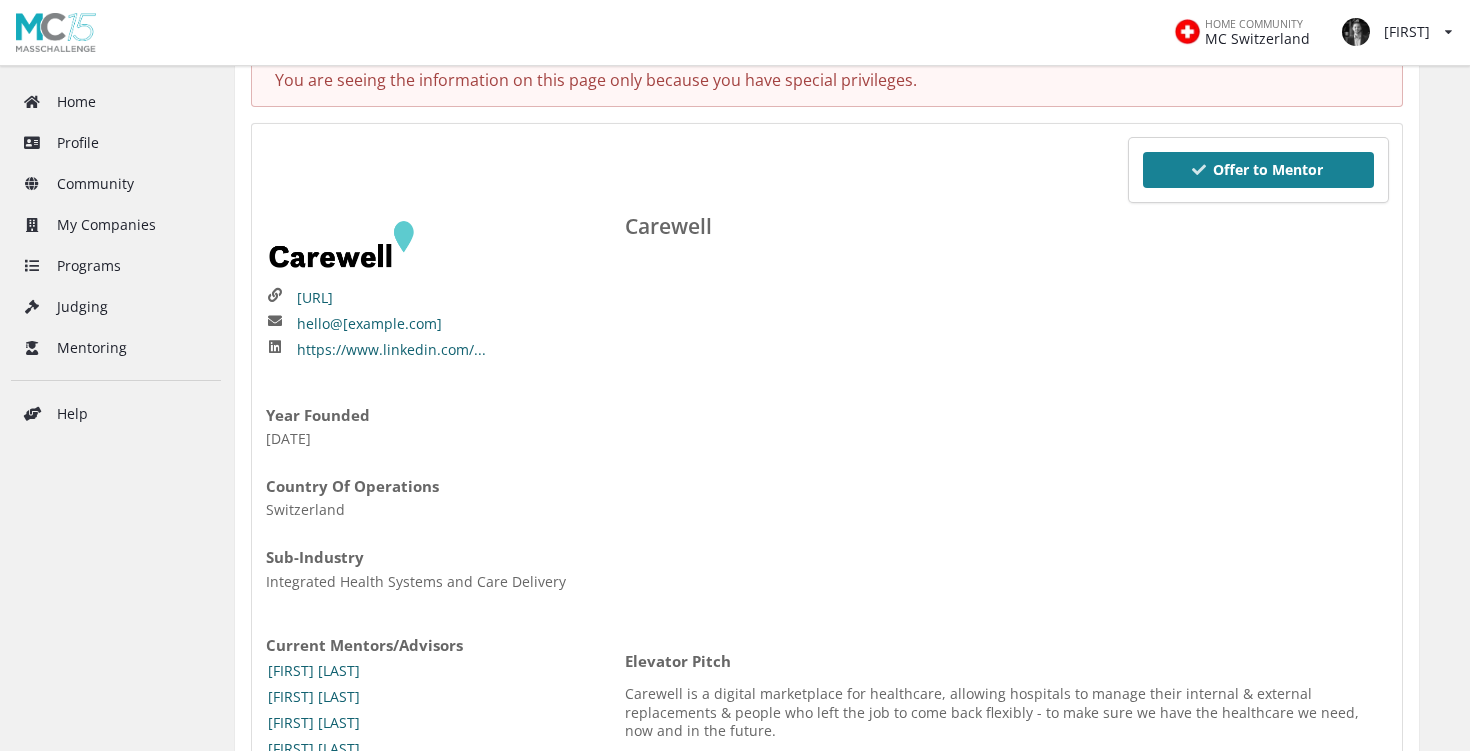 scroll, scrollTop: 268, scrollLeft: 0, axis: vertical 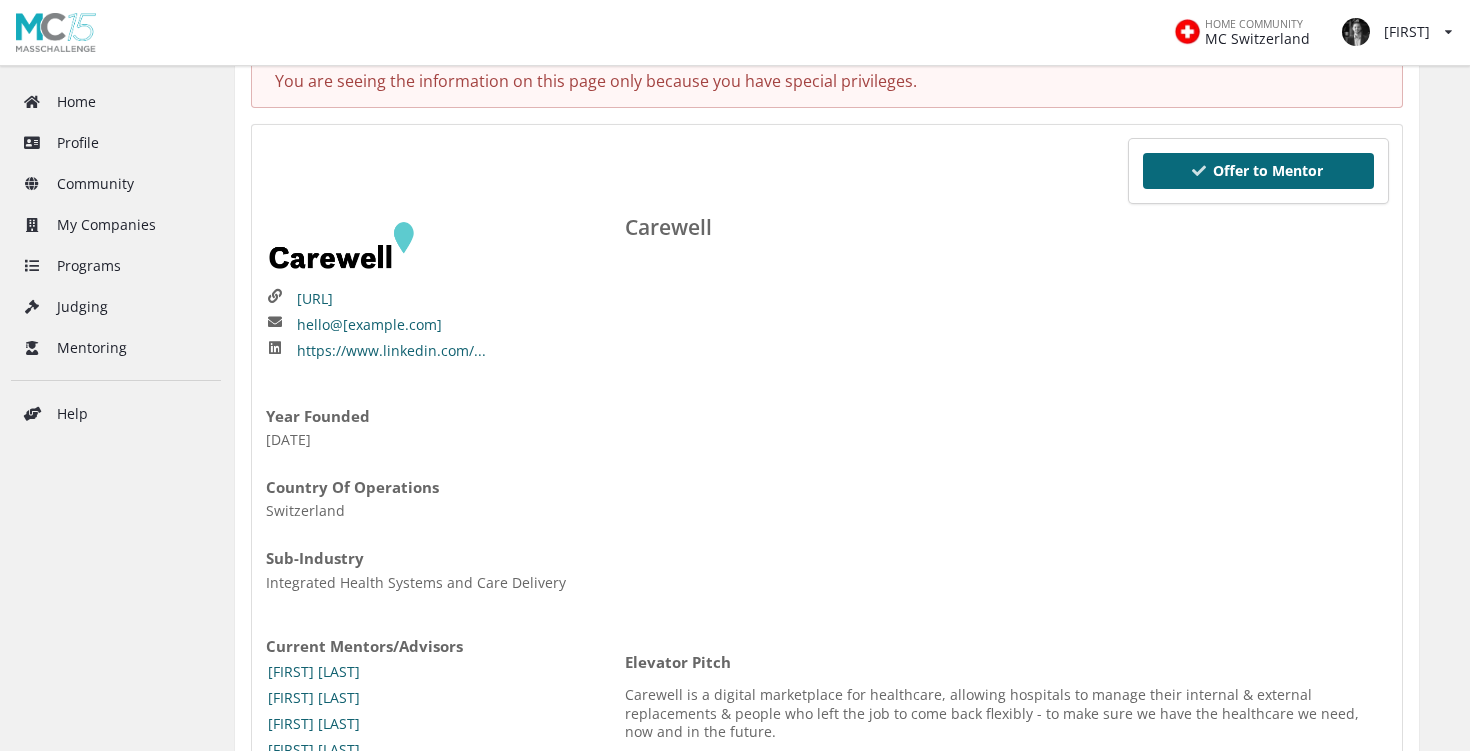 click on "Offer to Mentor" at bounding box center [1259, 171] 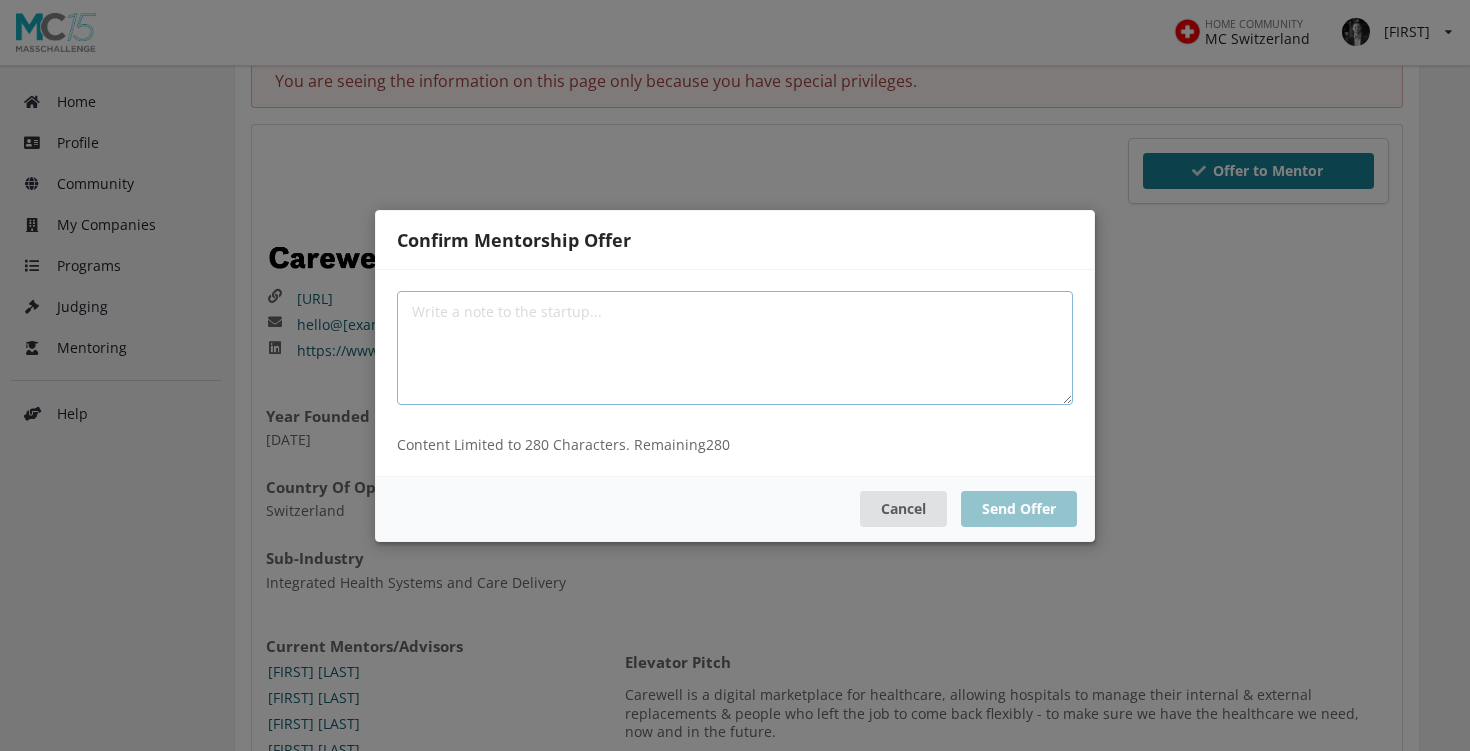 click at bounding box center [735, 348] 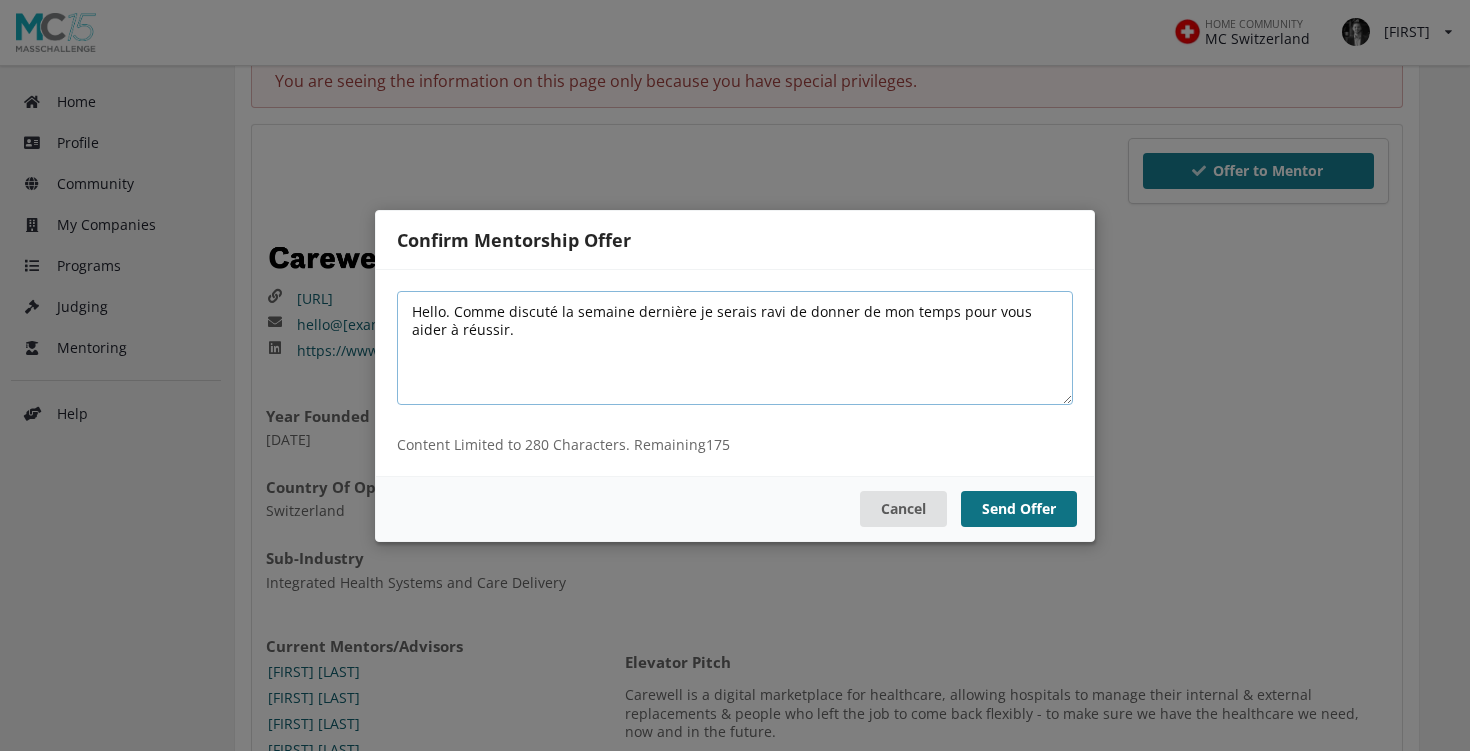 type on "Hello. Comme discuté la semaine dernière je serais ravi de donner de mon temps pour vous aider à réussir." 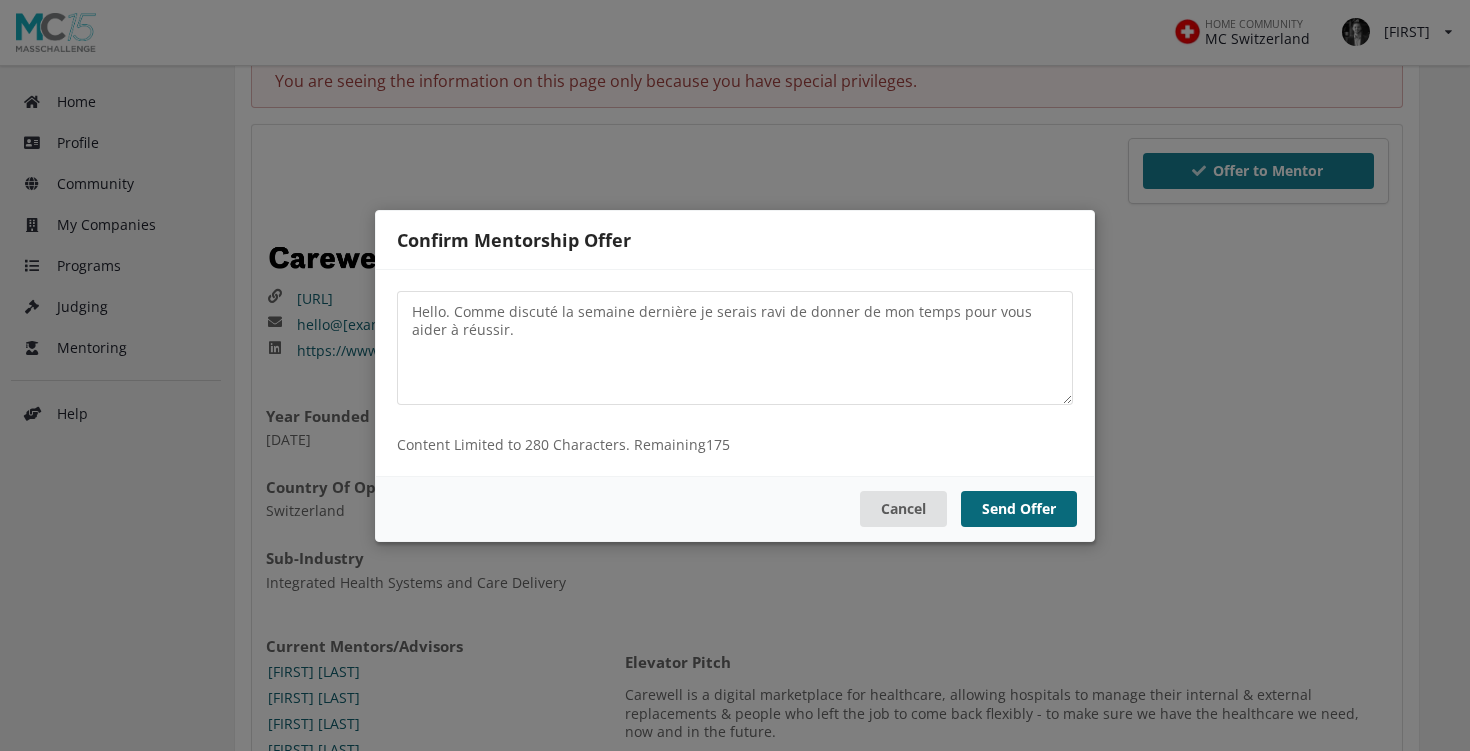 click on "Send Offer" at bounding box center (1019, 508) 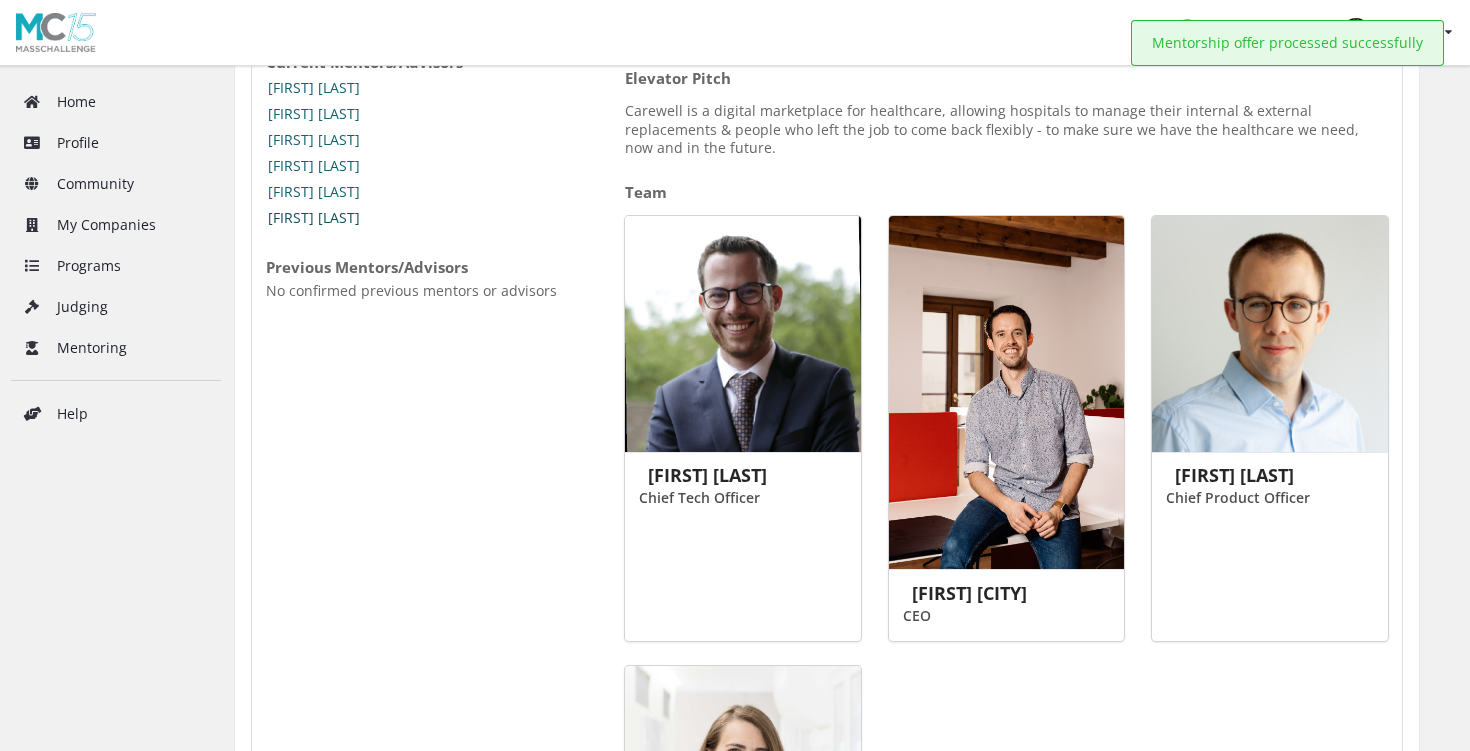 scroll, scrollTop: 854, scrollLeft: 0, axis: vertical 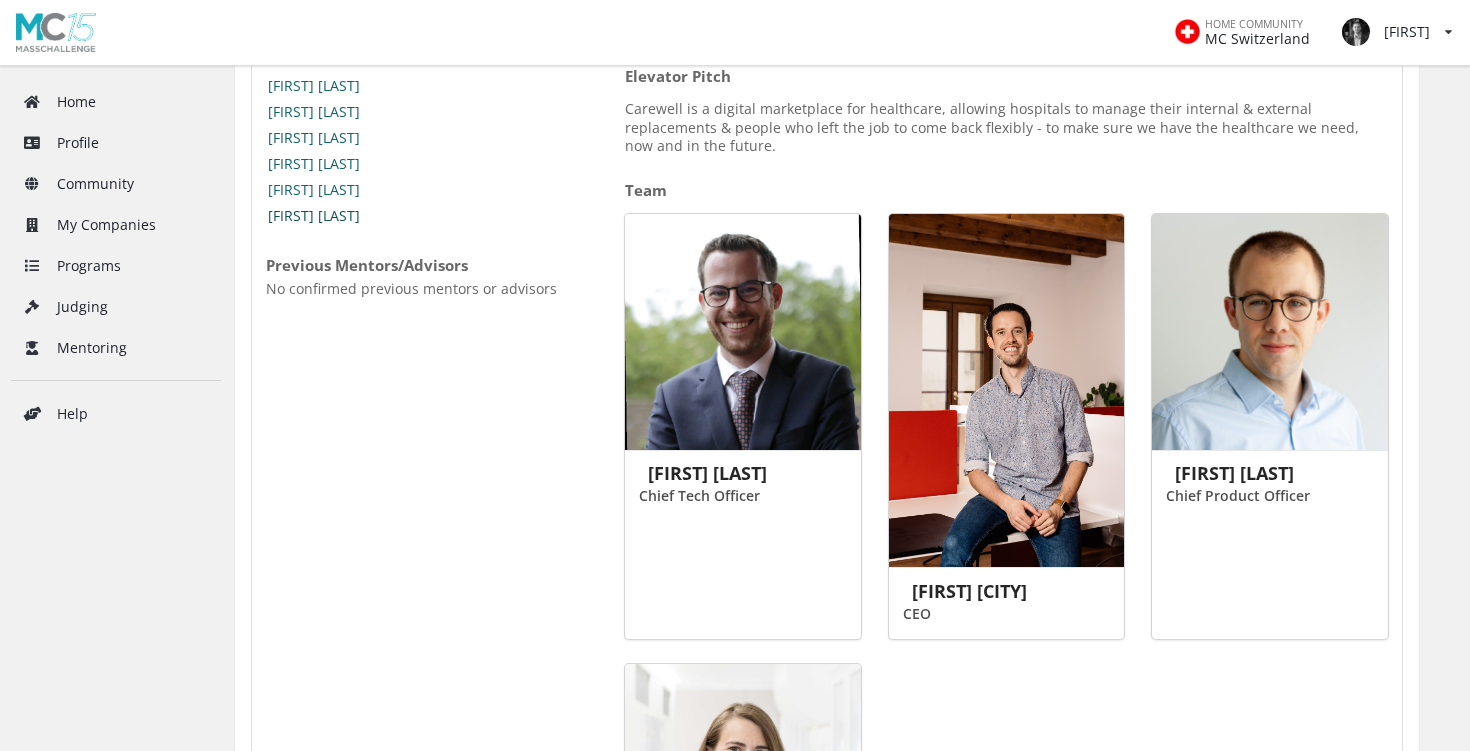 click on "Pierre Morgon" at bounding box center (314, 216) 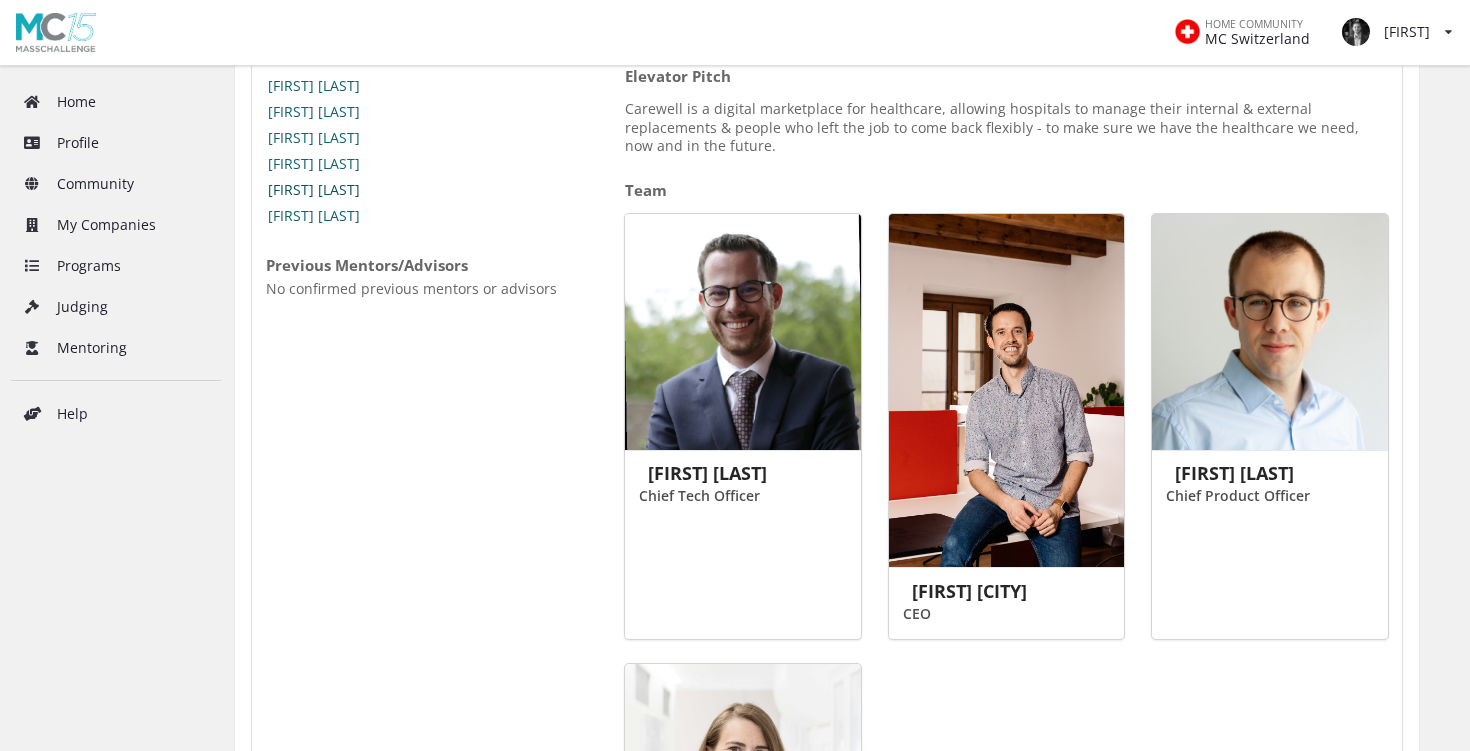 click on "[FIRST] [LAST]" at bounding box center [314, 190] 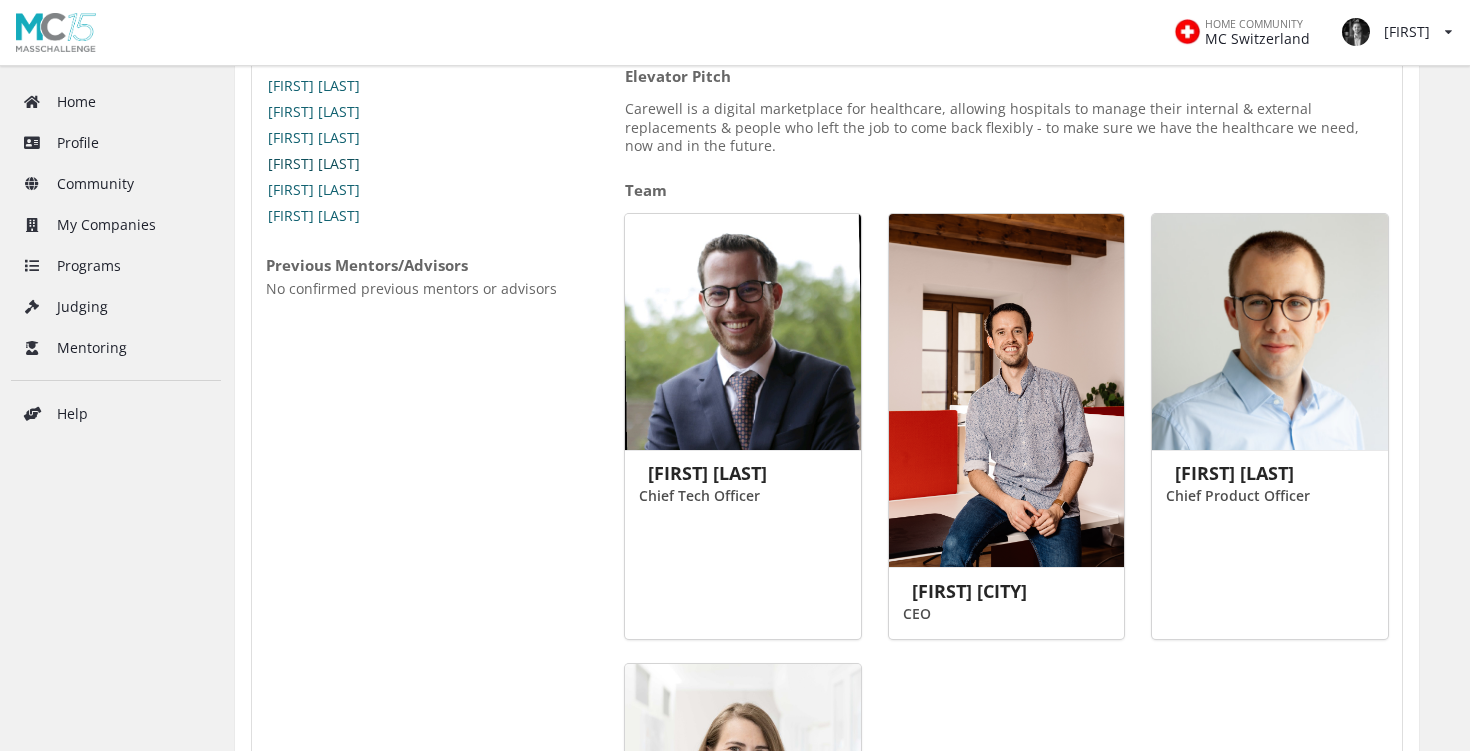 click on "Tom Zrihen" at bounding box center (314, 164) 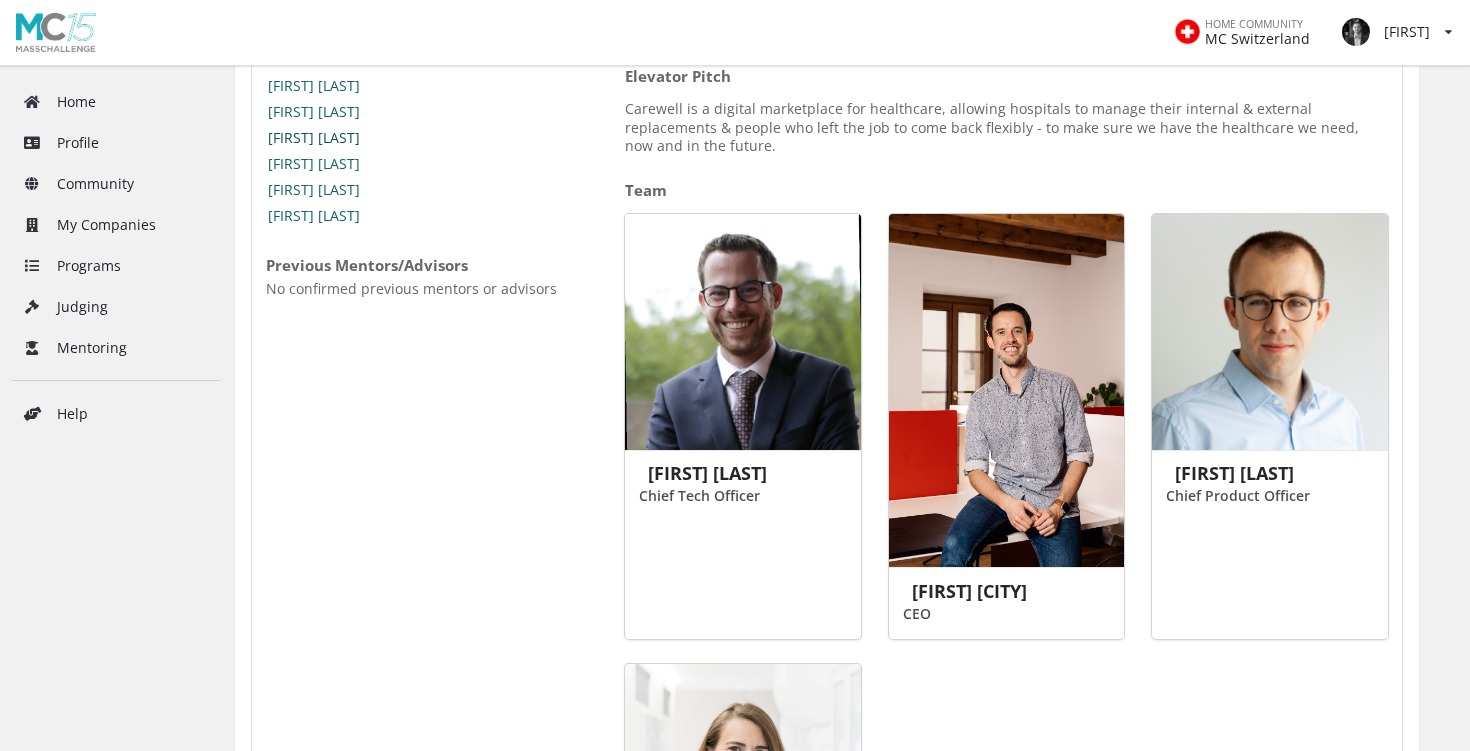 click on "Yoann Garraux" at bounding box center [314, 138] 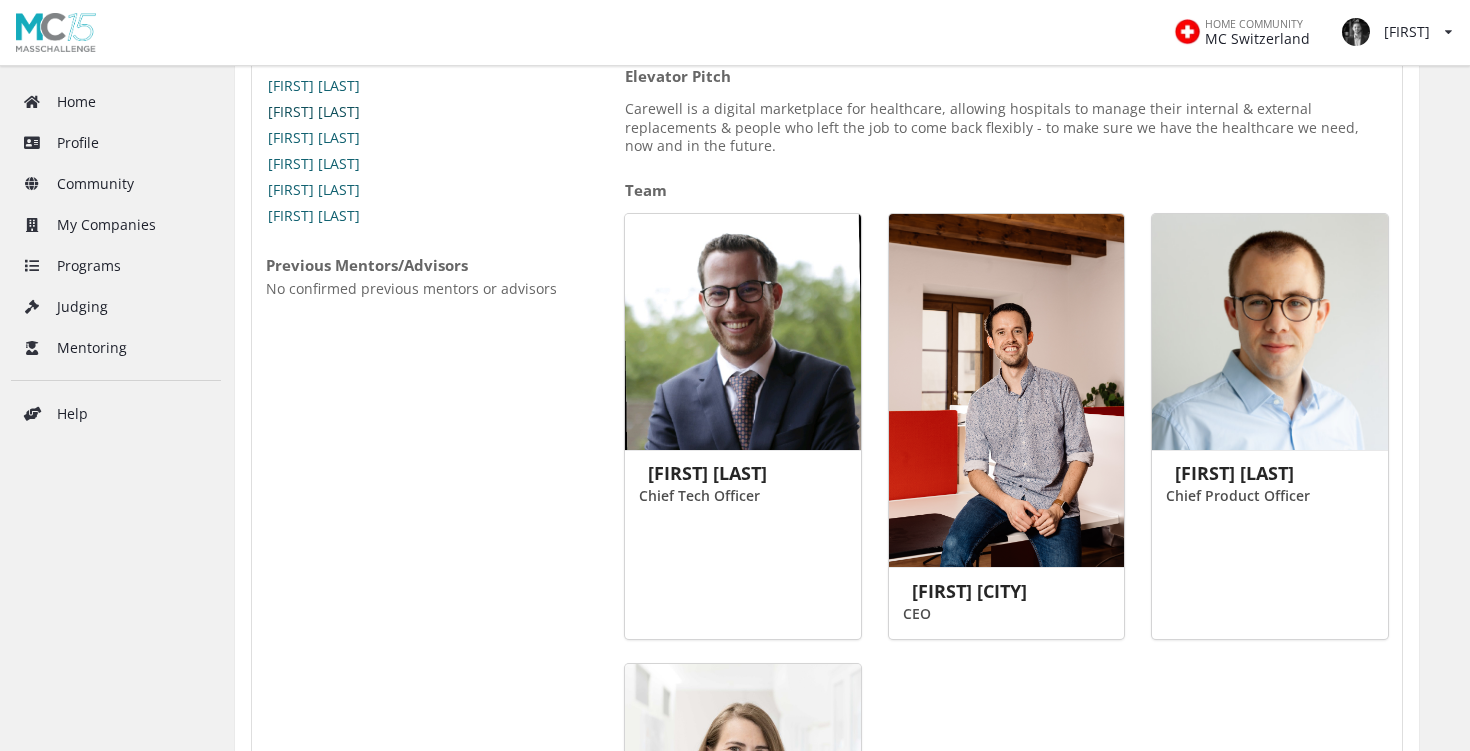 click on "Matthias Isler" at bounding box center [314, 112] 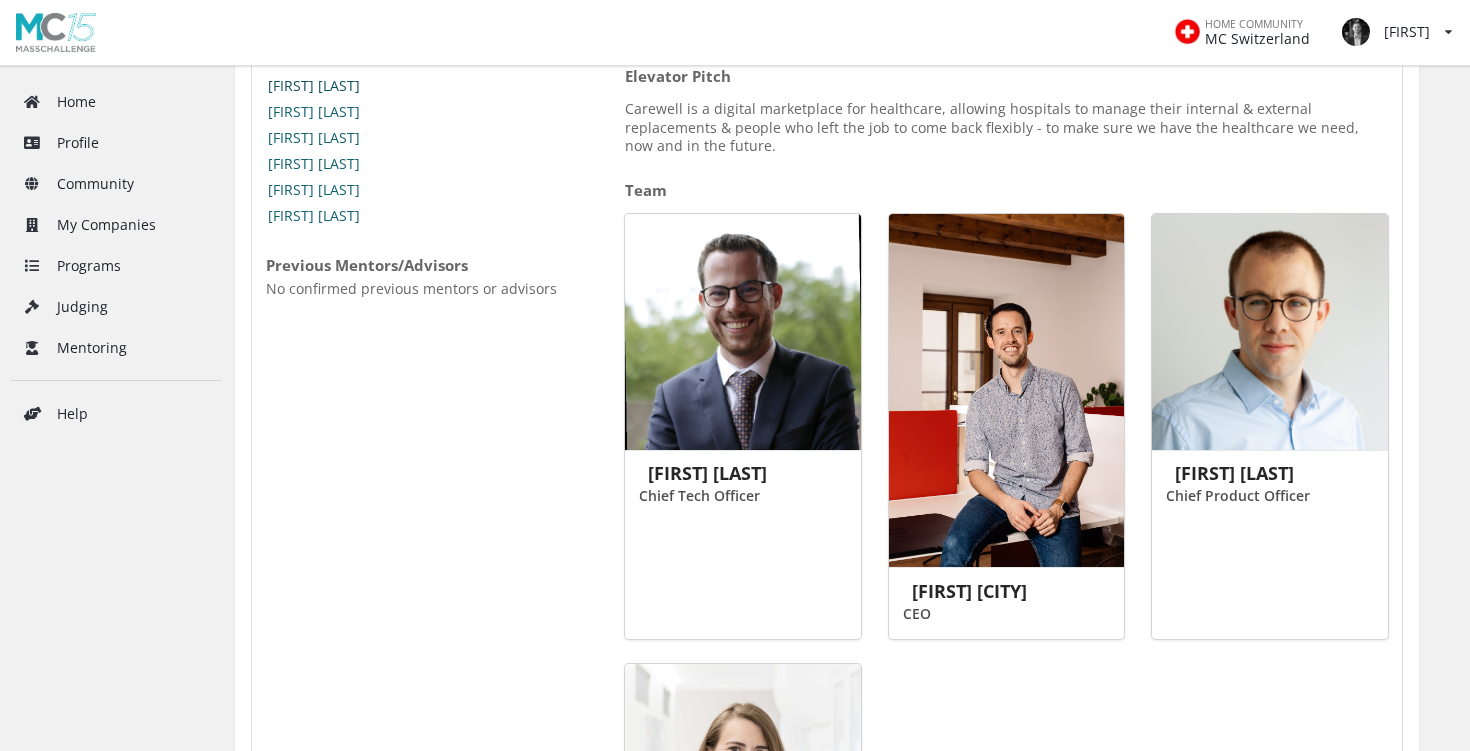click on "Charlotte Gregson" at bounding box center (314, 86) 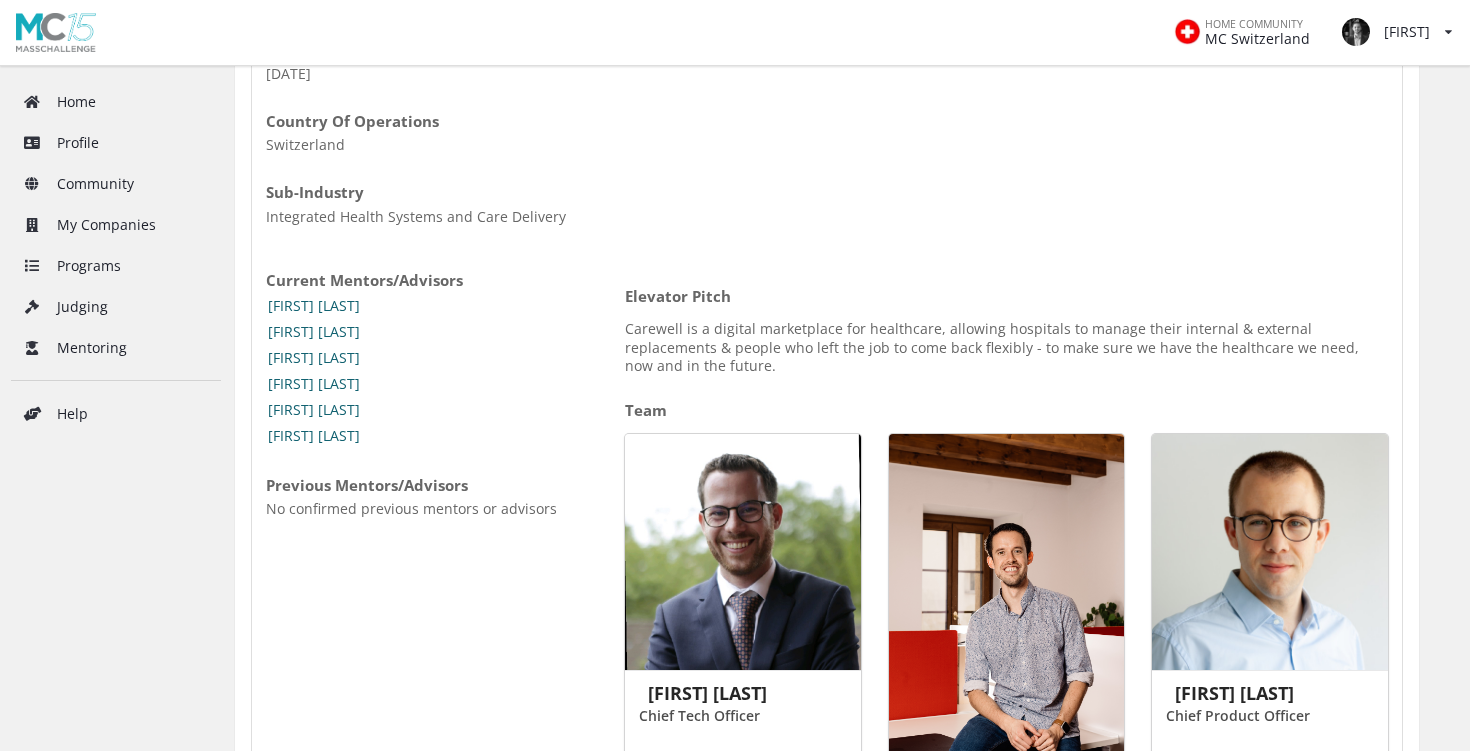 scroll, scrollTop: 0, scrollLeft: 0, axis: both 